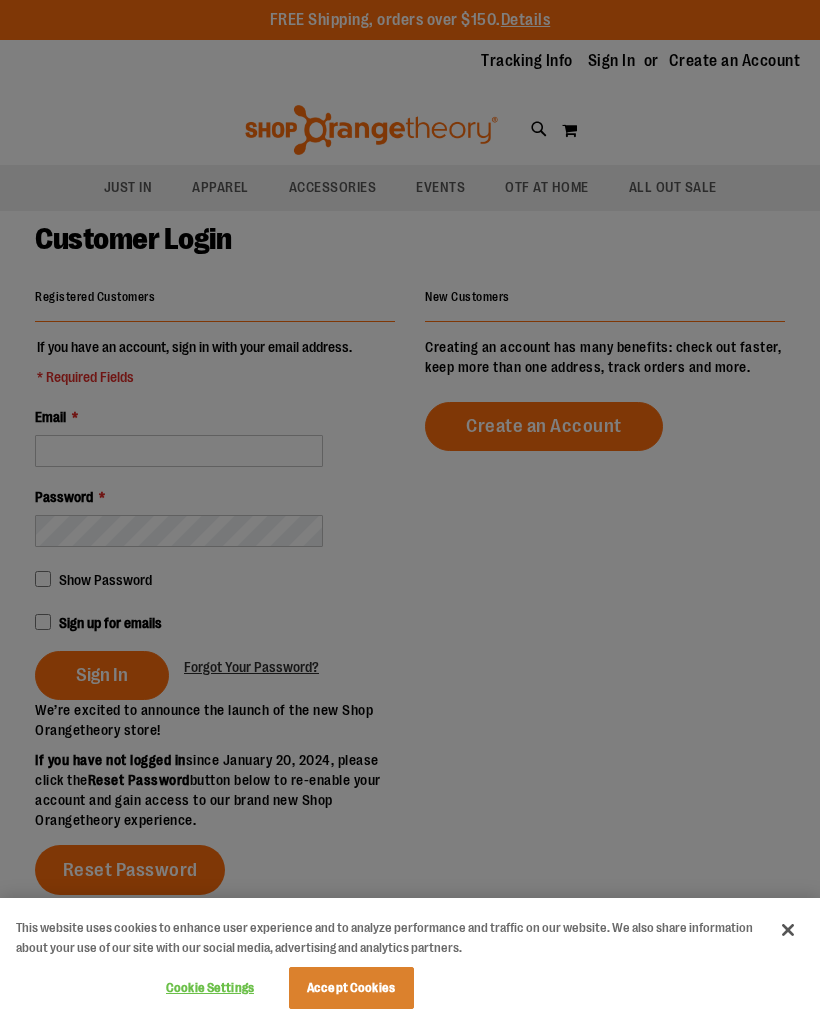 scroll, scrollTop: 0, scrollLeft: 0, axis: both 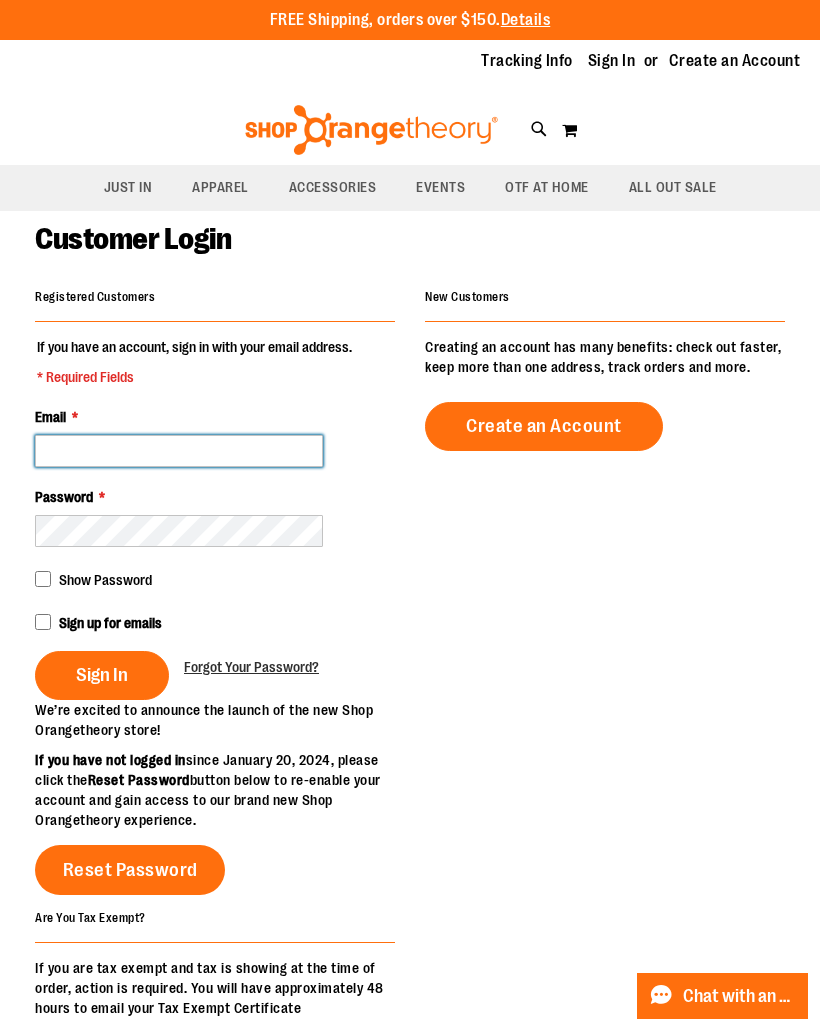 click on "Email *" at bounding box center [179, 451] 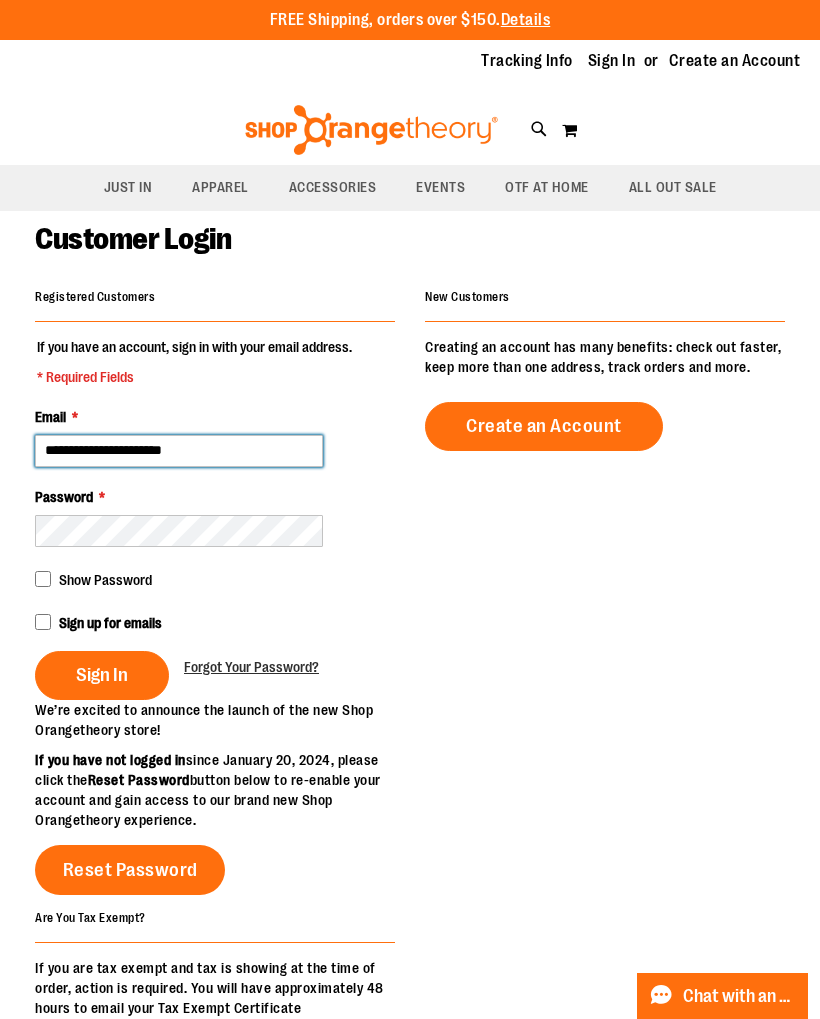 type on "**********" 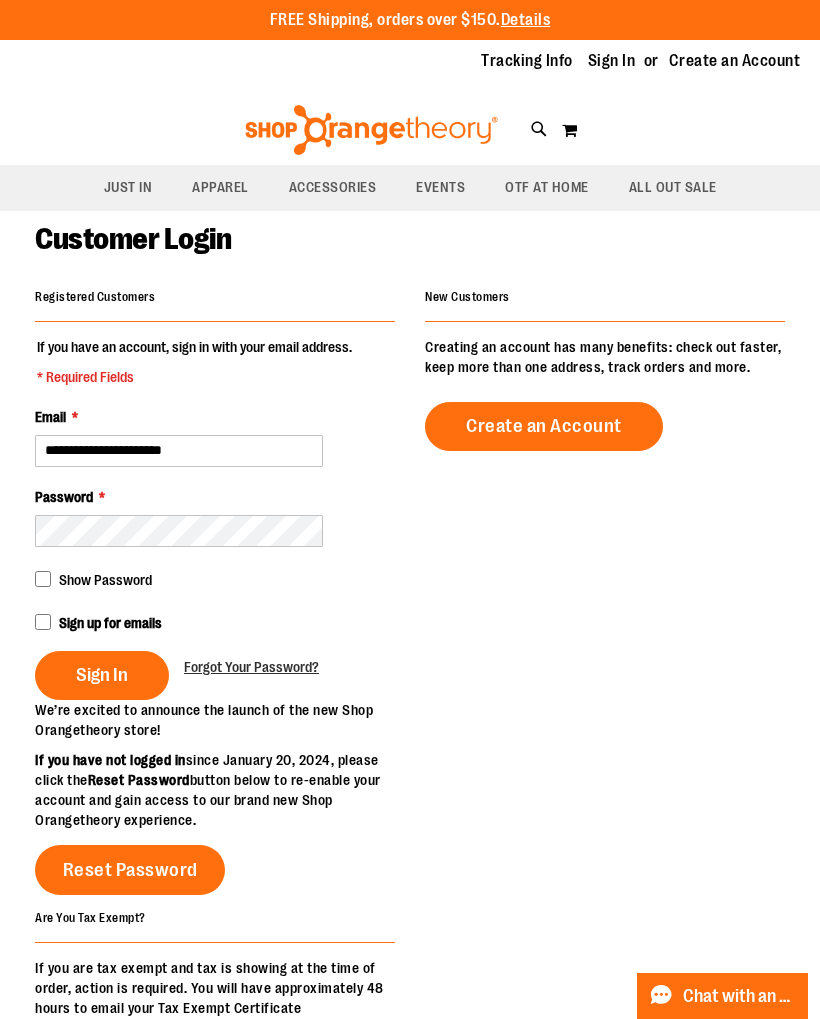 click on "Sign In" at bounding box center [102, 675] 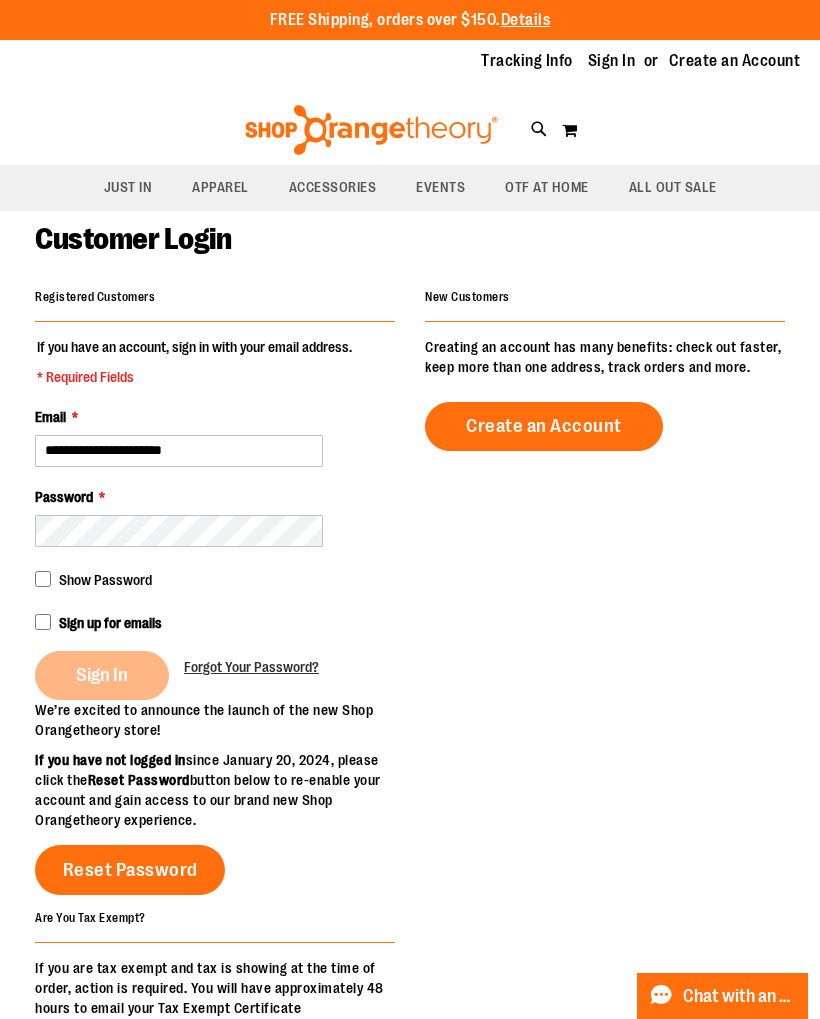 click on "Sign In" at bounding box center (109, 675) 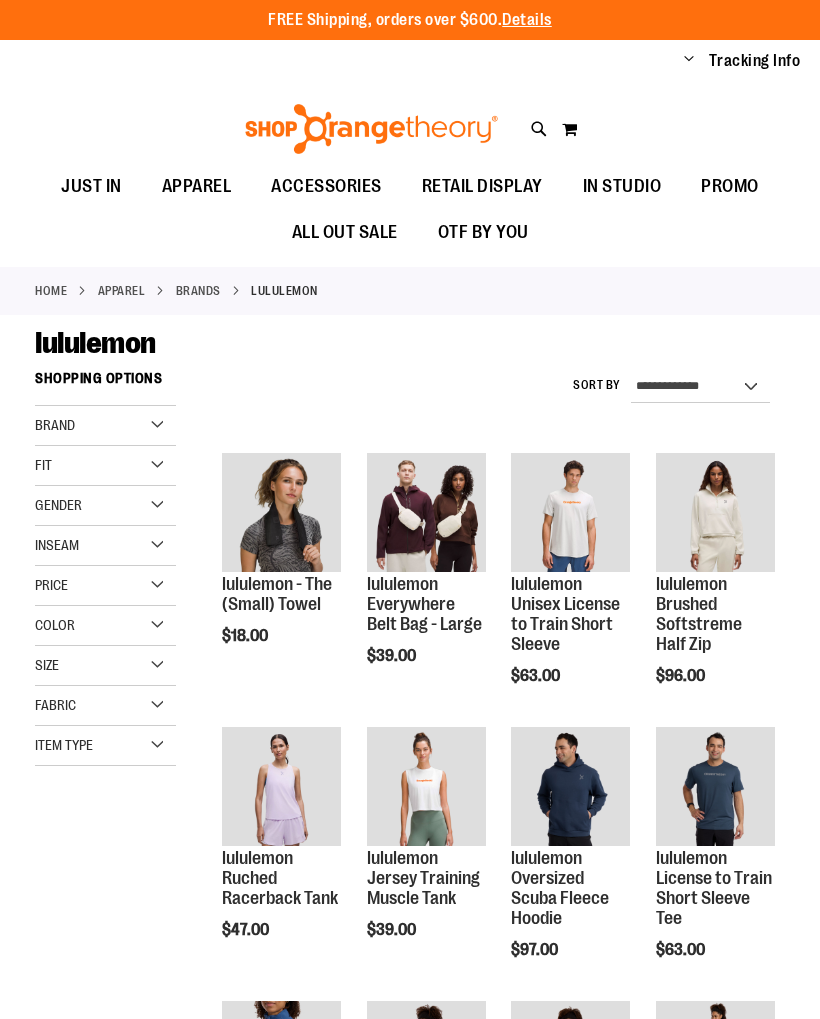 scroll, scrollTop: 0, scrollLeft: 0, axis: both 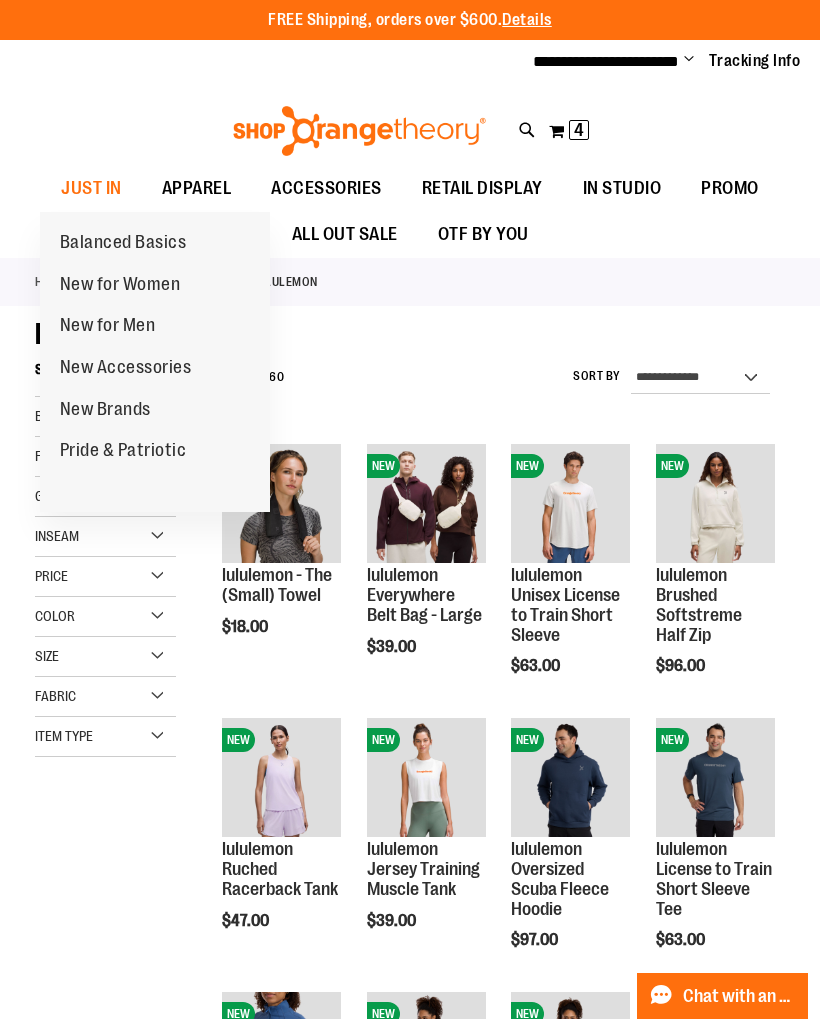 click on "New for Women" at bounding box center [120, 286] 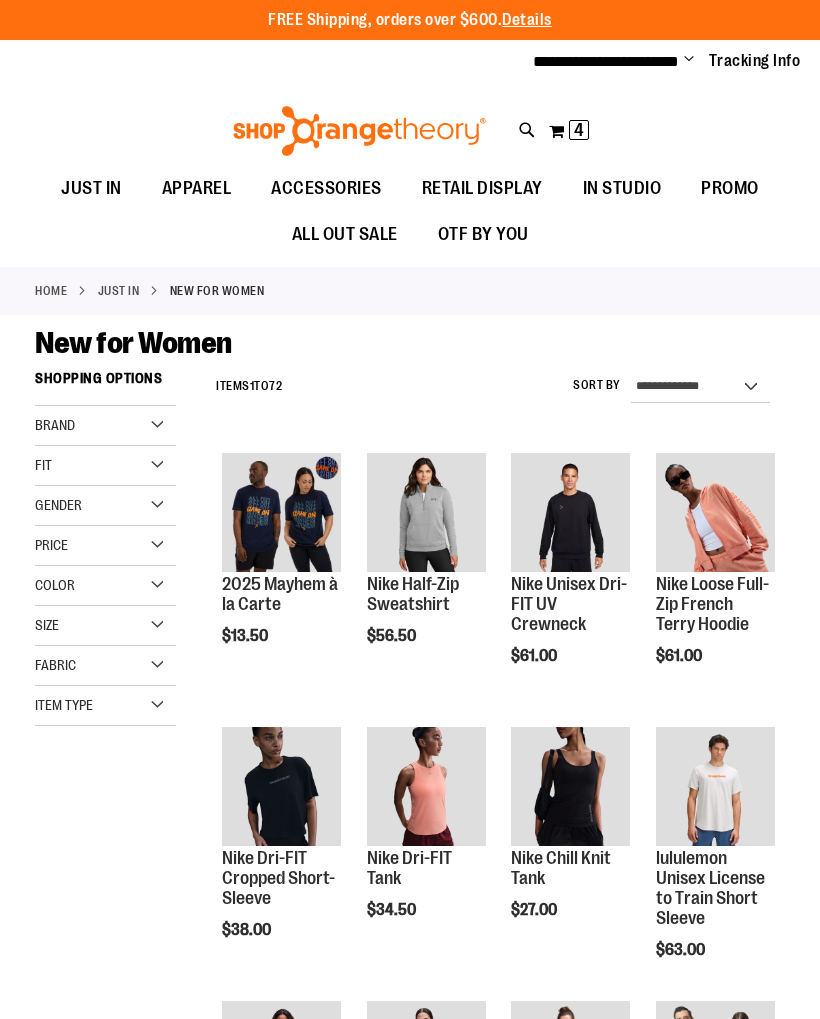 scroll, scrollTop: 0, scrollLeft: 0, axis: both 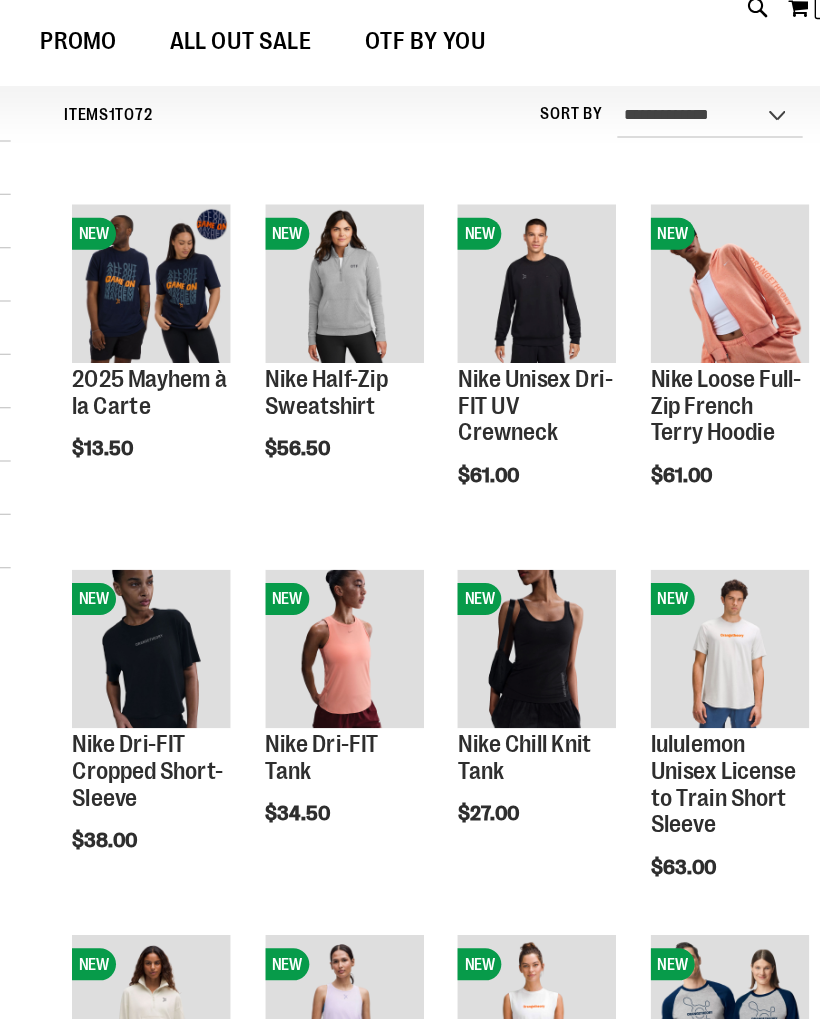 click on "Add to Cart" at bounding box center [512, 536] 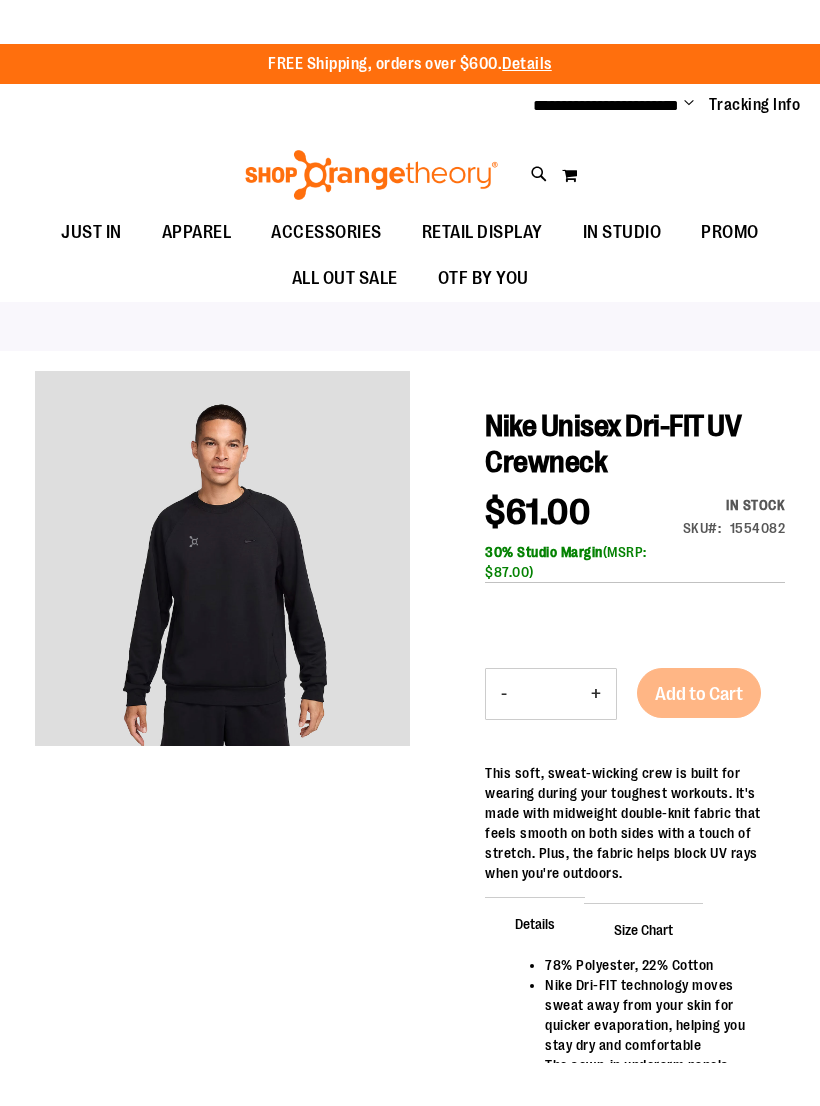 scroll, scrollTop: 0, scrollLeft: 0, axis: both 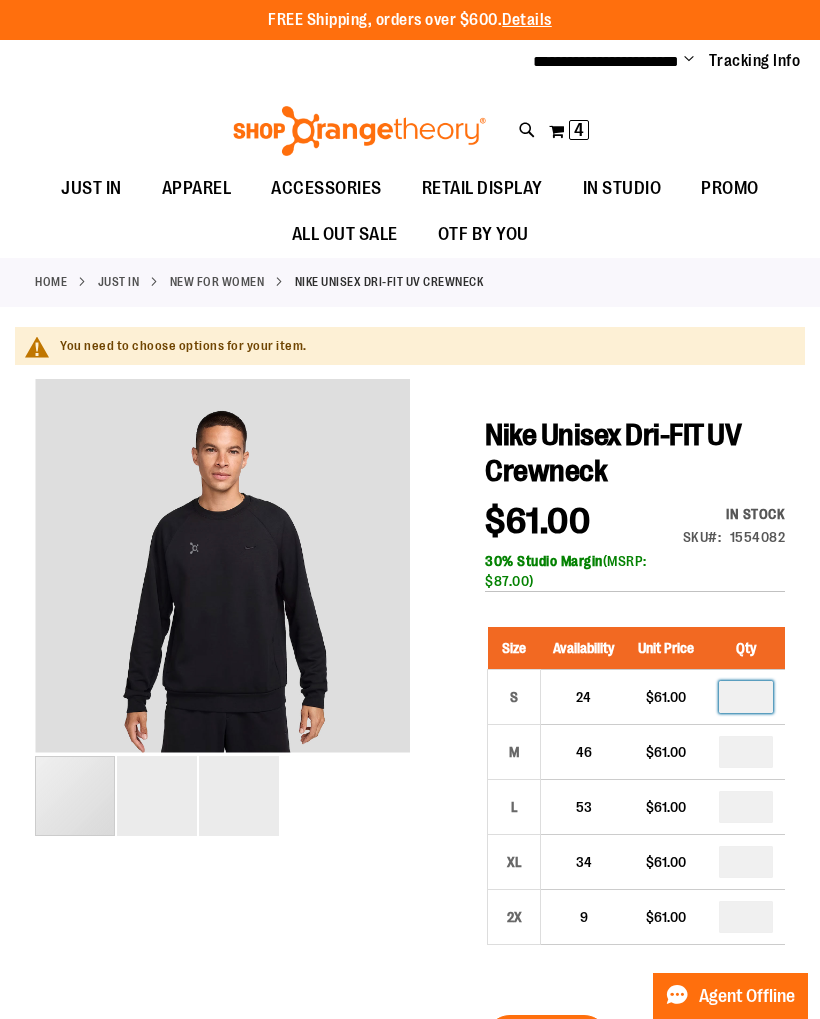 click on "*" at bounding box center (746, 697) 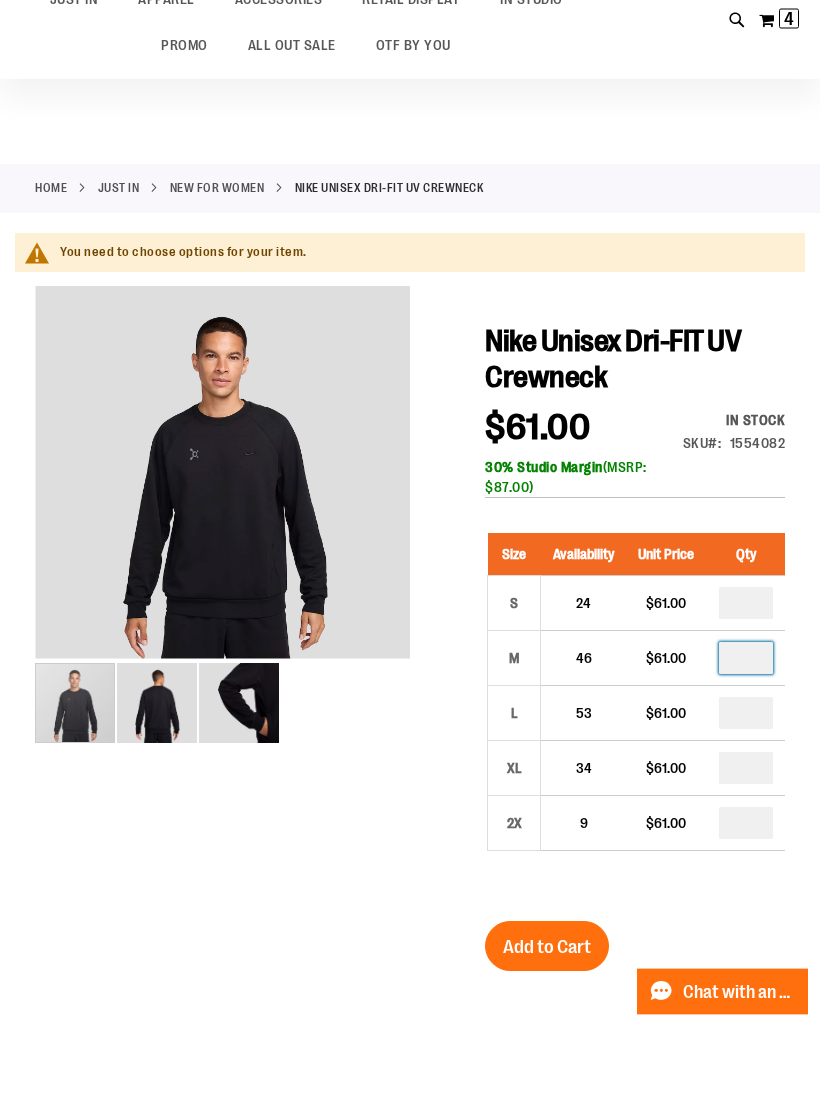 click on "*" at bounding box center (746, 750) 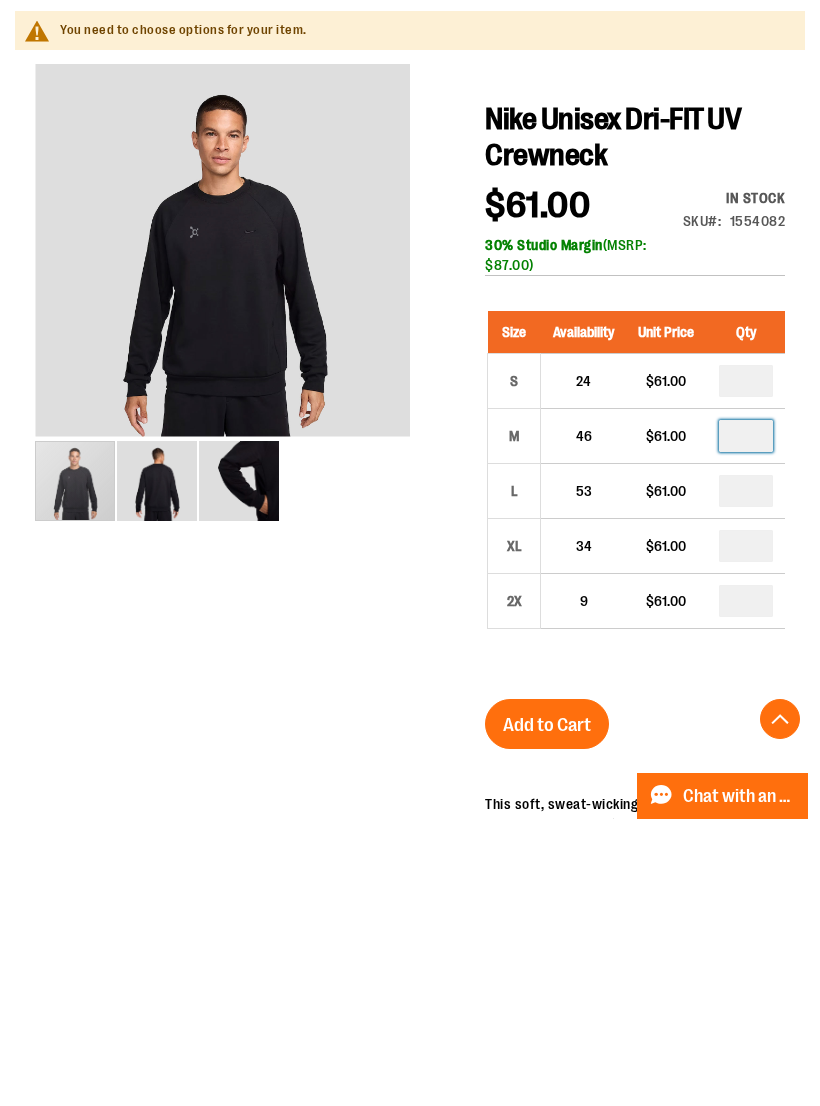 click on "Add to Cart" at bounding box center [547, 1012] 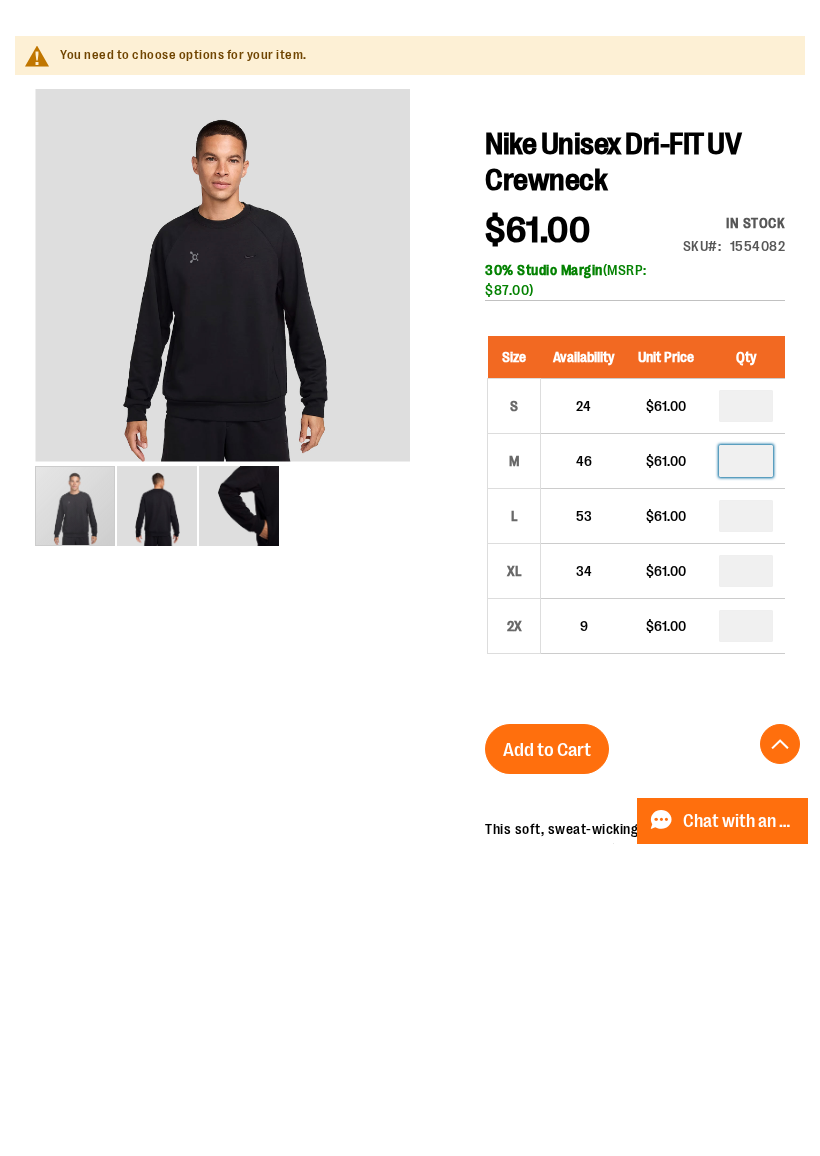 scroll, scrollTop: 314, scrollLeft: 0, axis: vertical 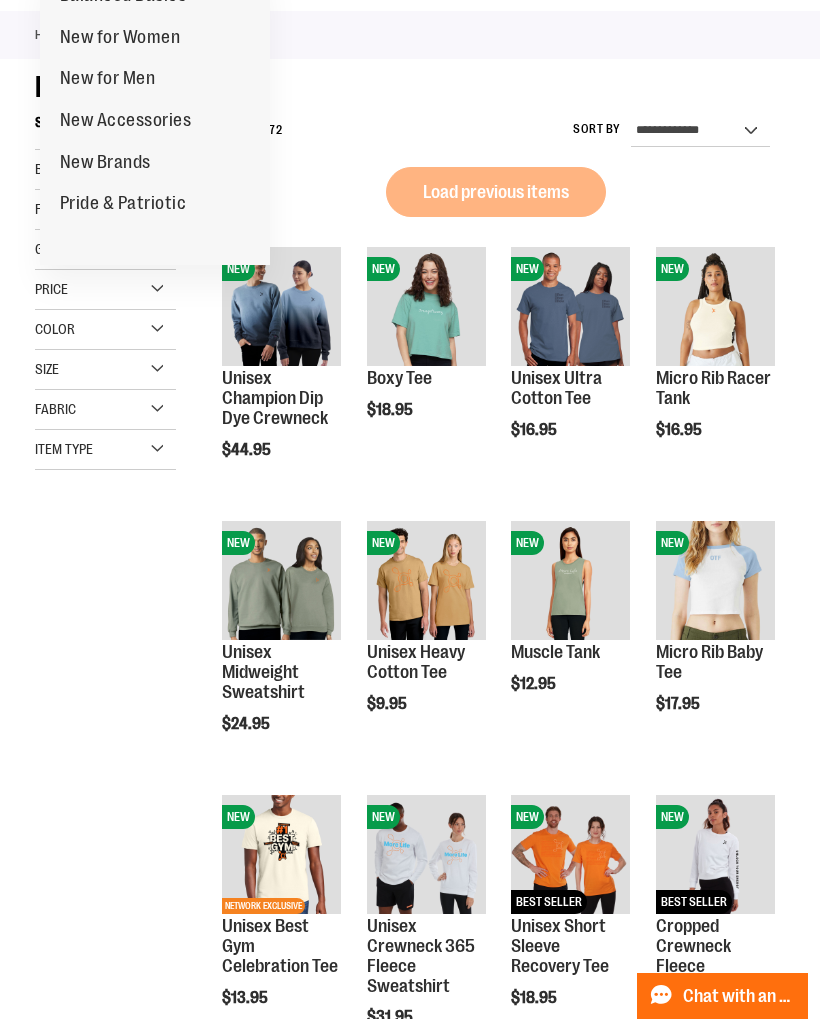 click on "New for Women" at bounding box center [120, 39] 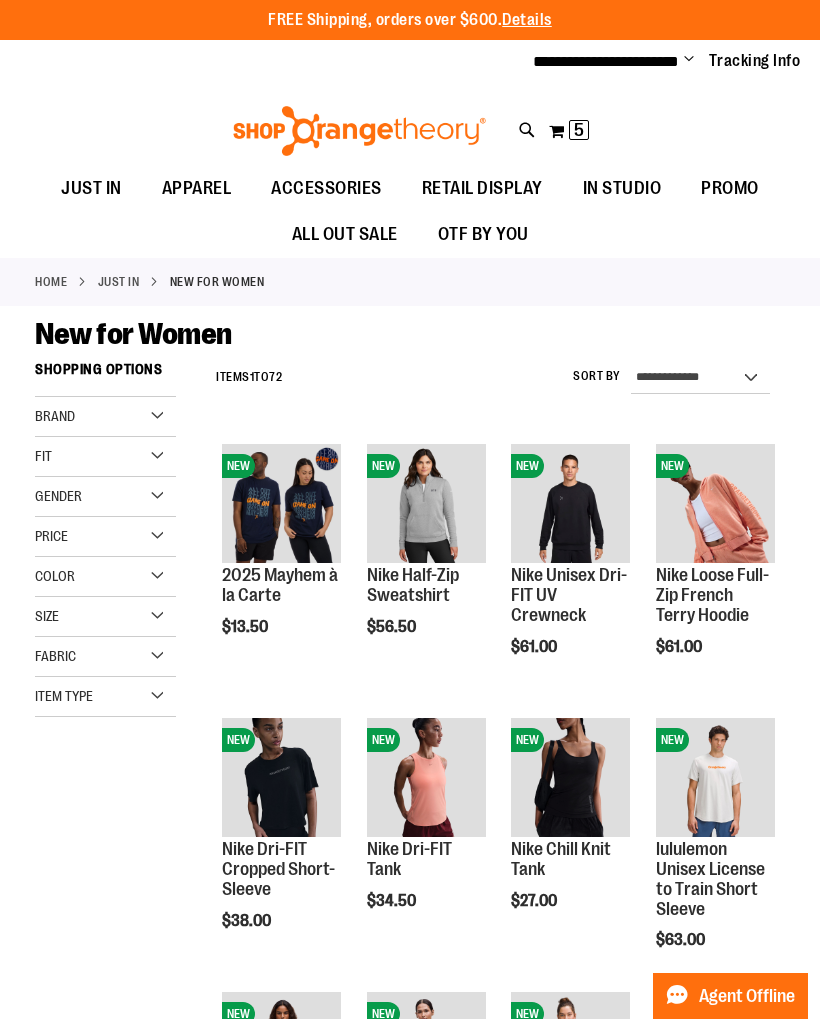 scroll, scrollTop: 0, scrollLeft: 0, axis: both 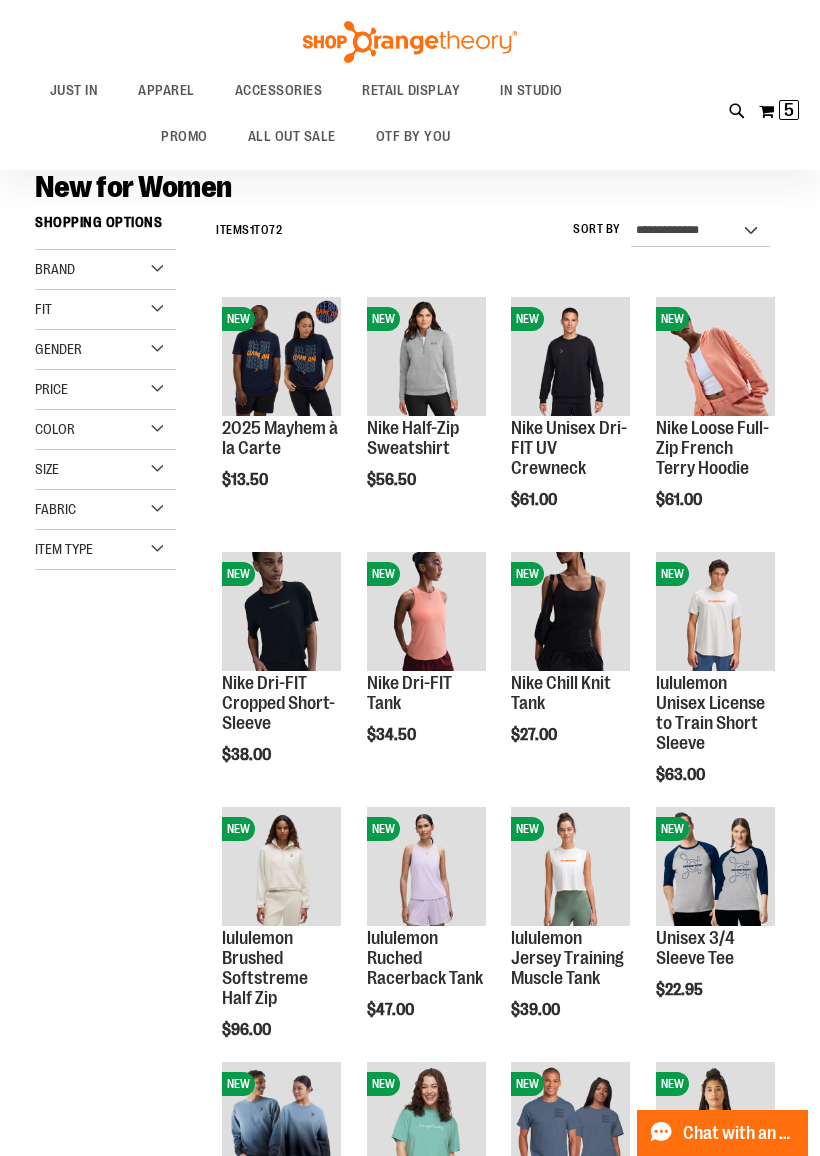 click on "Quickview" at bounding box center [269, 902] 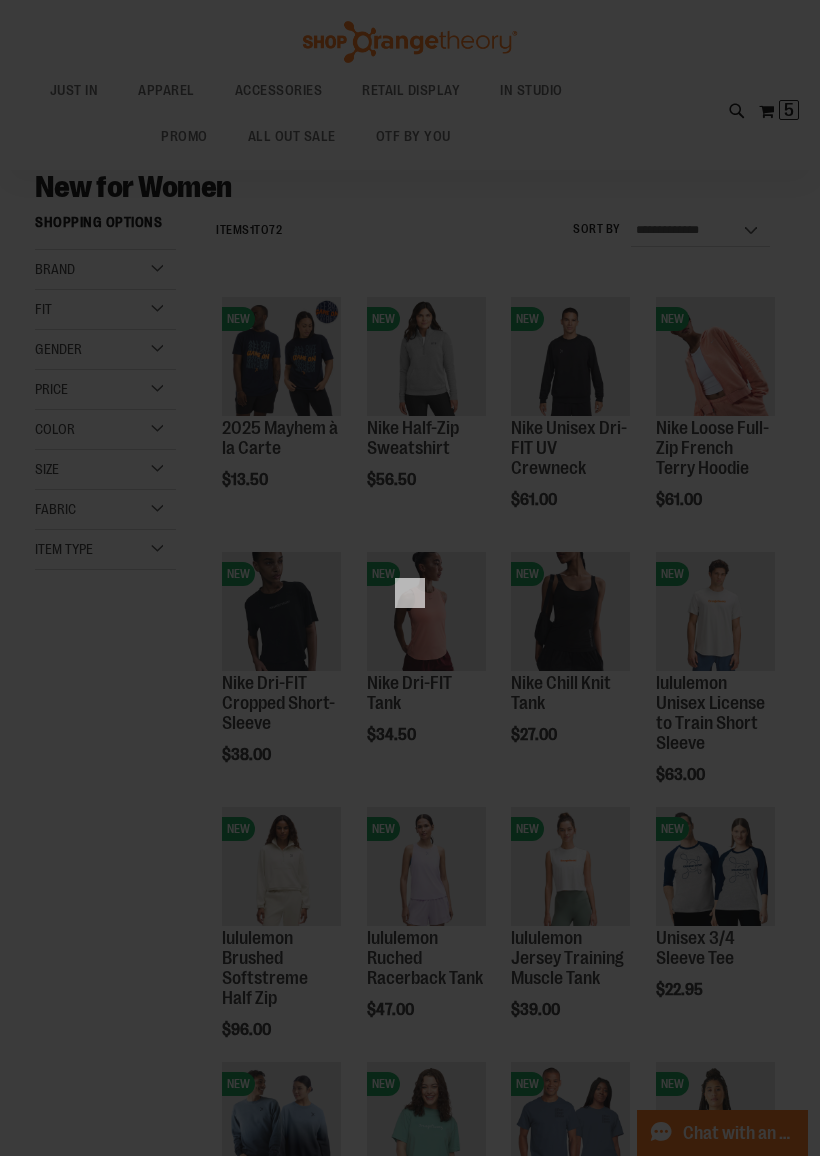 scroll, scrollTop: 0, scrollLeft: 0, axis: both 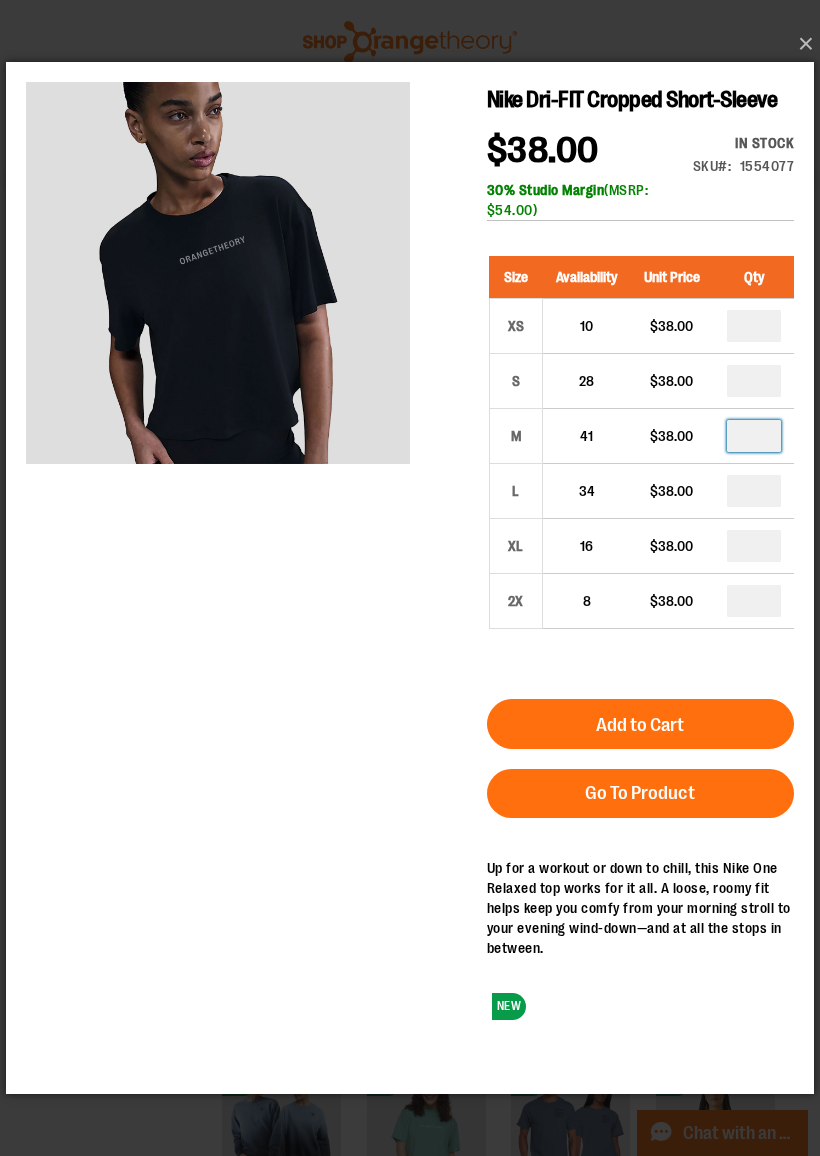 click on "*" at bounding box center [754, 436] 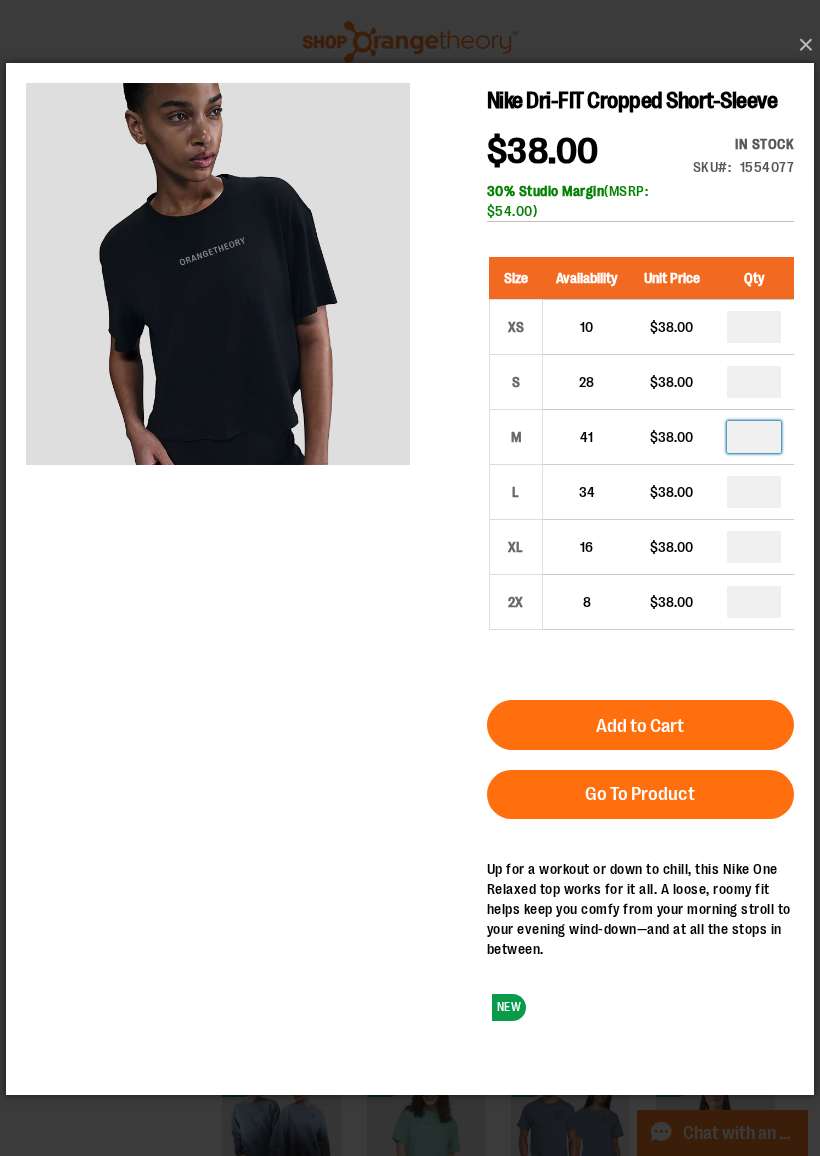 type on "*" 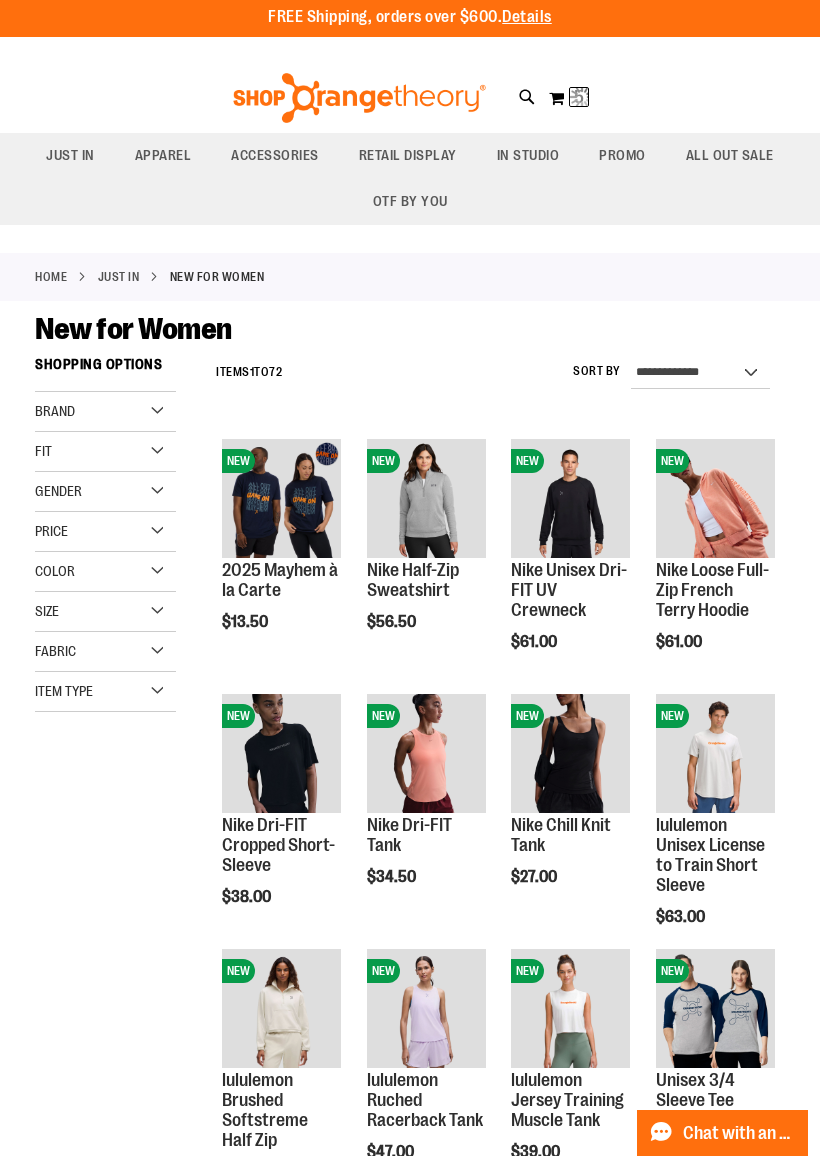 scroll, scrollTop: 0, scrollLeft: 0, axis: both 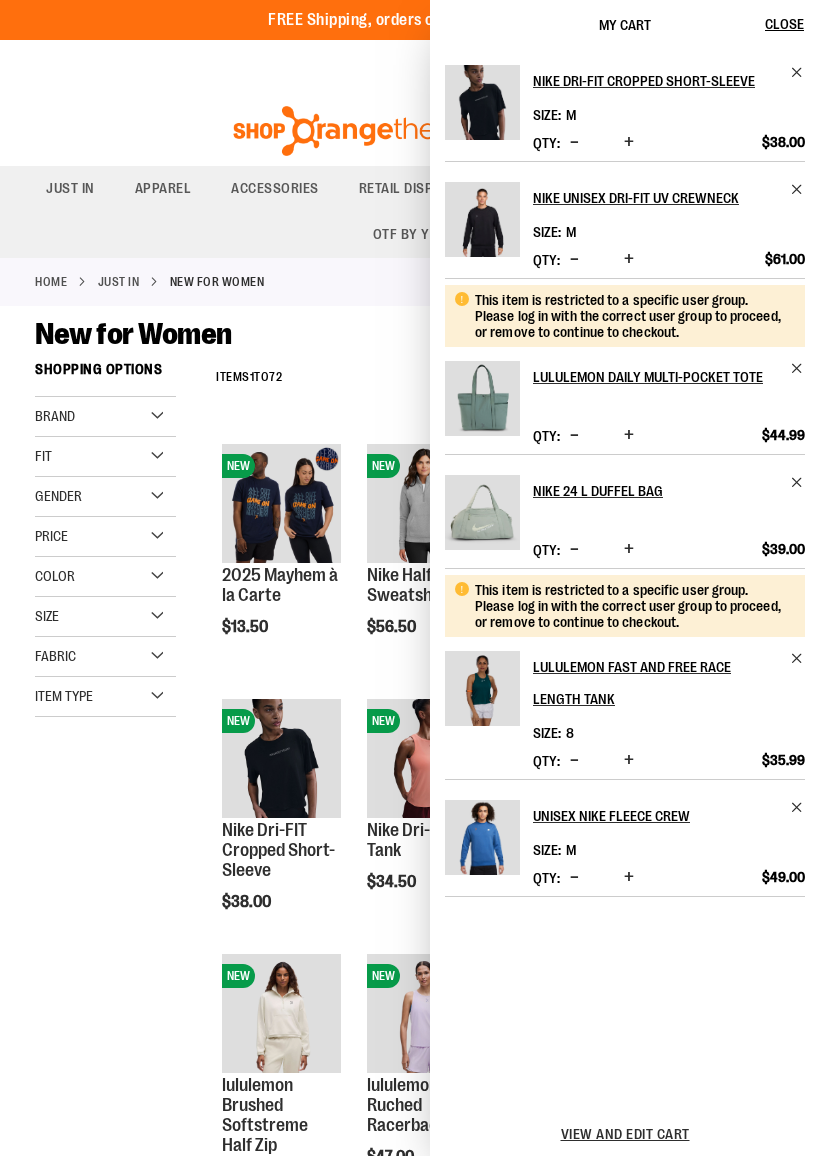 click on "Close" at bounding box center (784, 24) 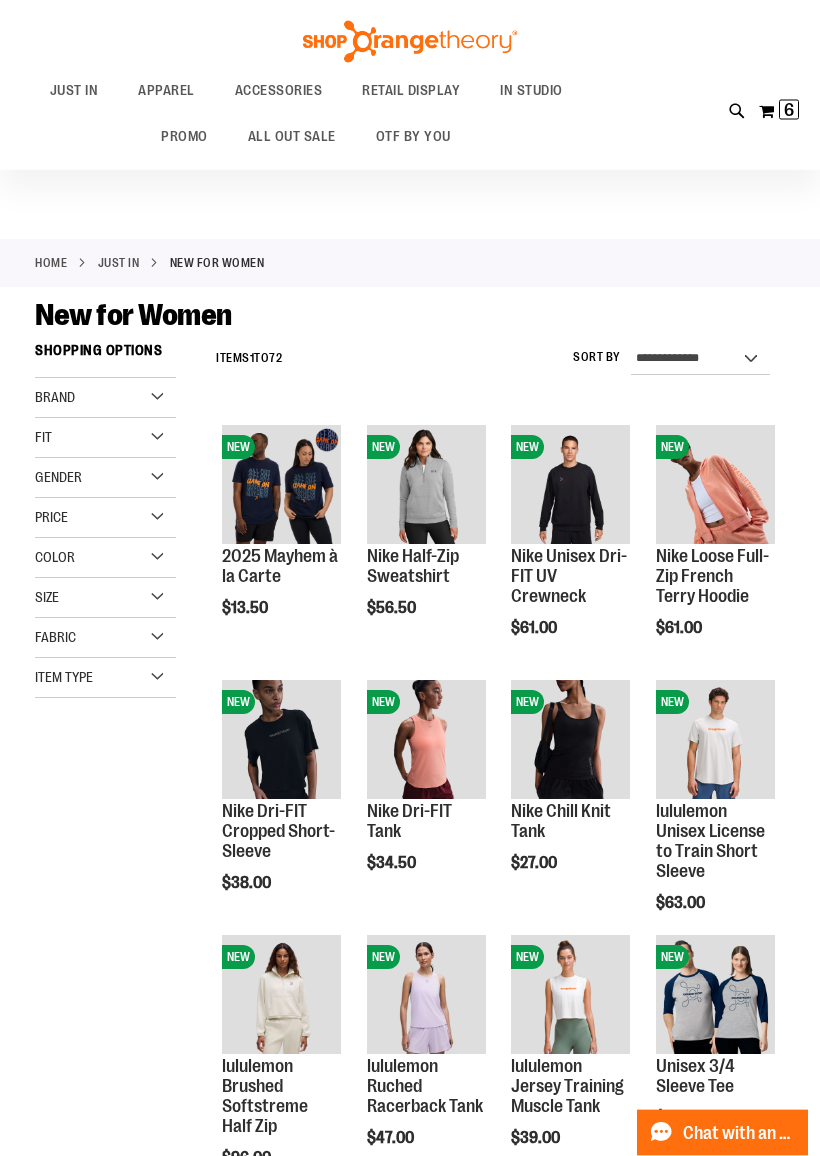 scroll, scrollTop: 94, scrollLeft: 0, axis: vertical 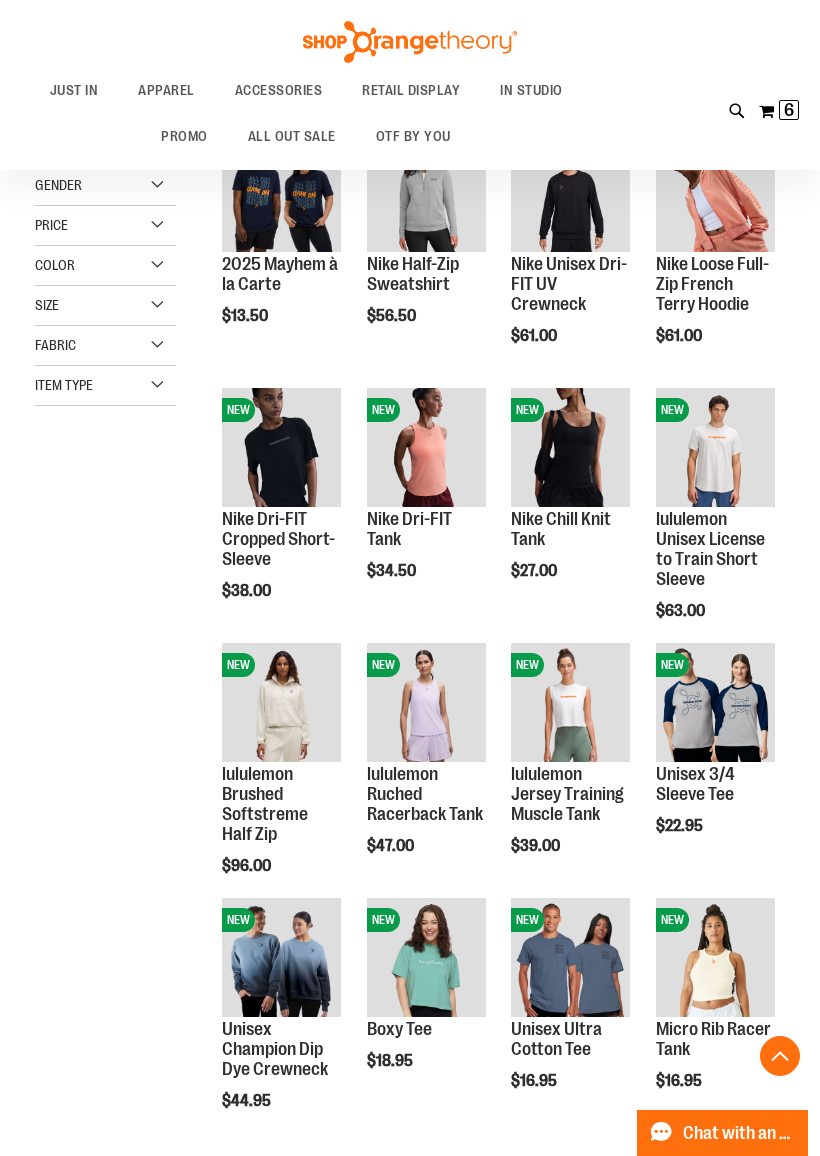 click on "Quickview" at bounding box center [703, 757] 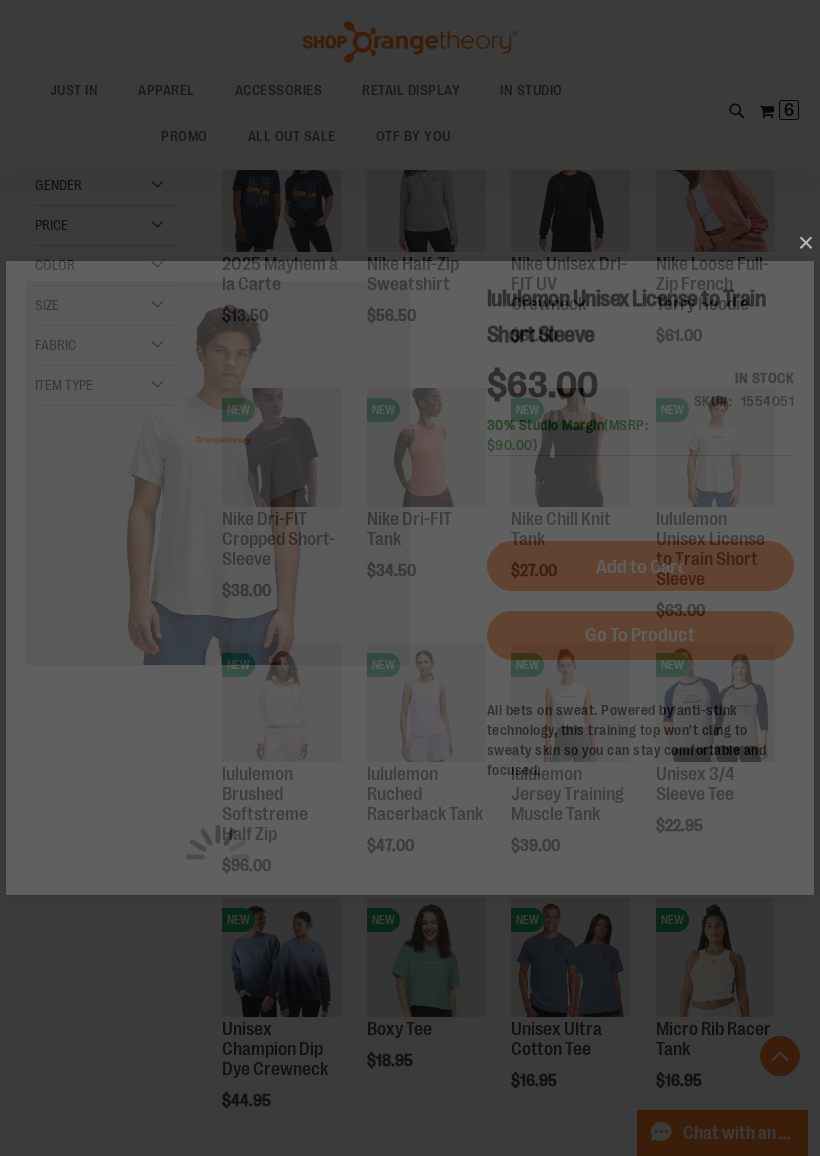 scroll, scrollTop: 0, scrollLeft: 0, axis: both 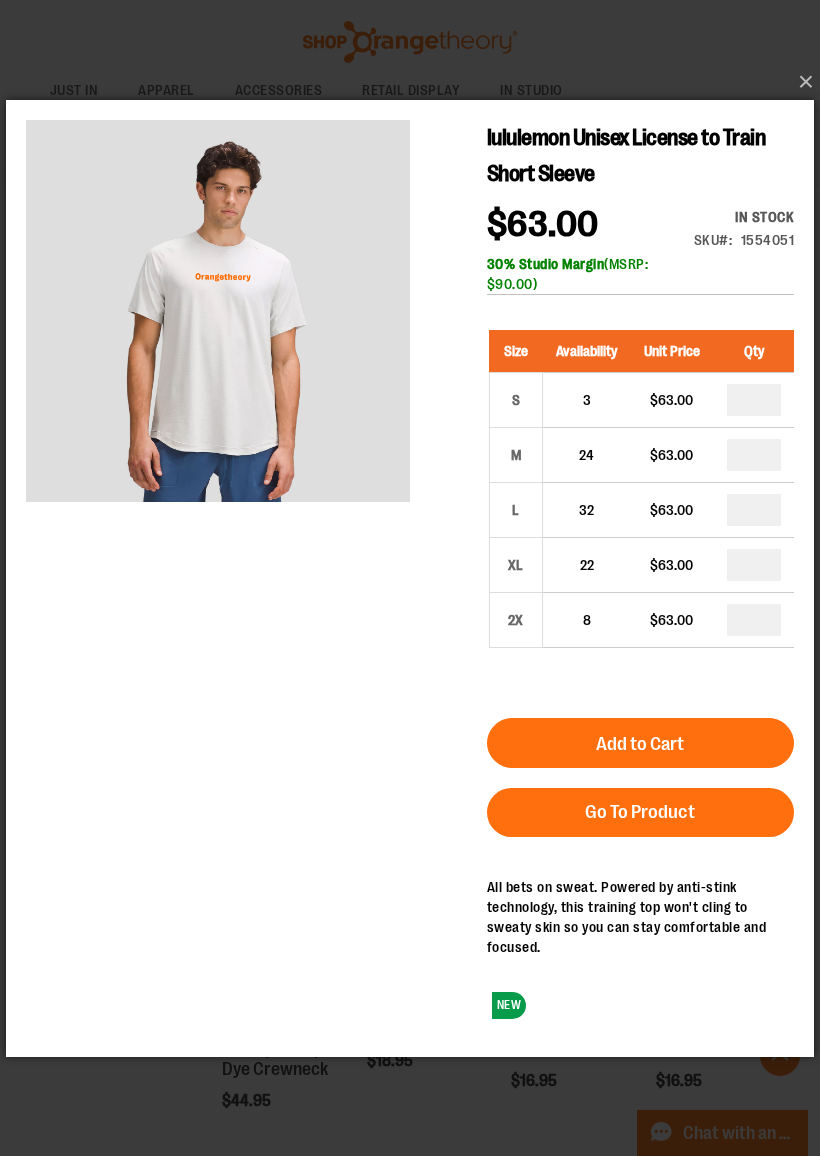 click on "×" at bounding box center [416, 82] 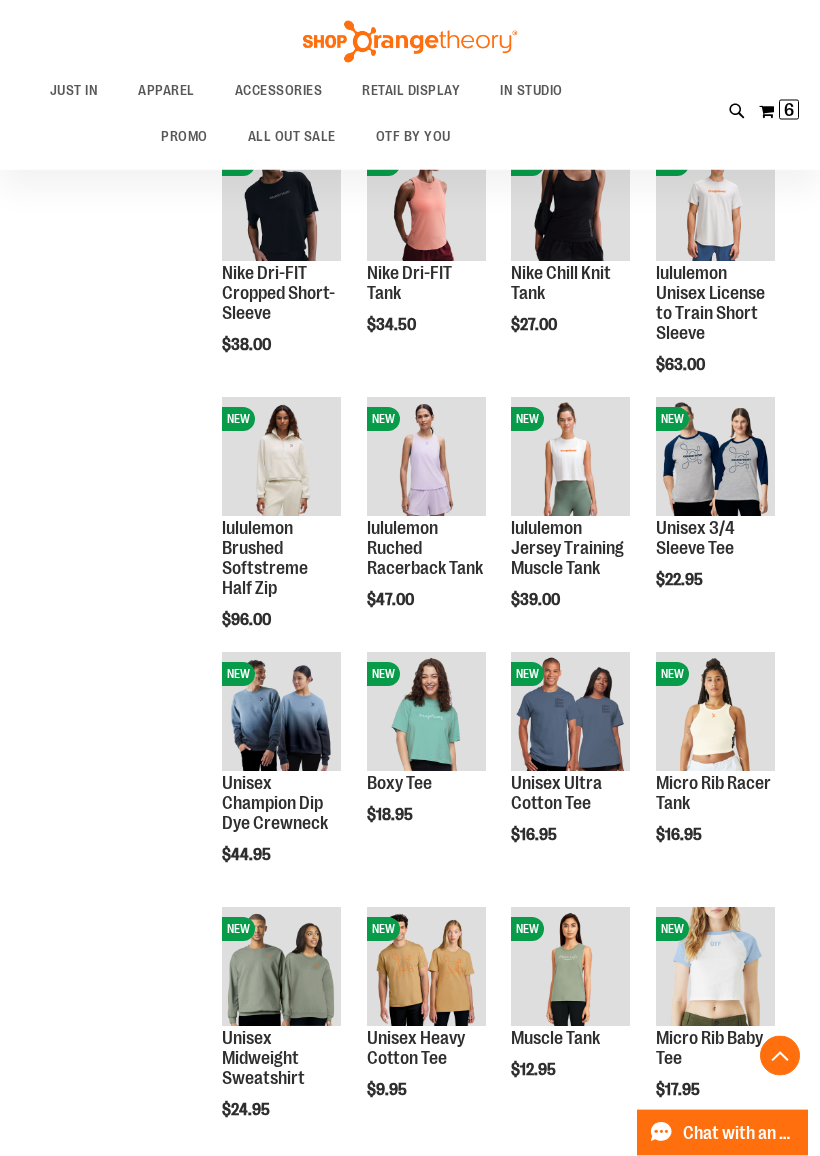 scroll, scrollTop: 555, scrollLeft: 0, axis: vertical 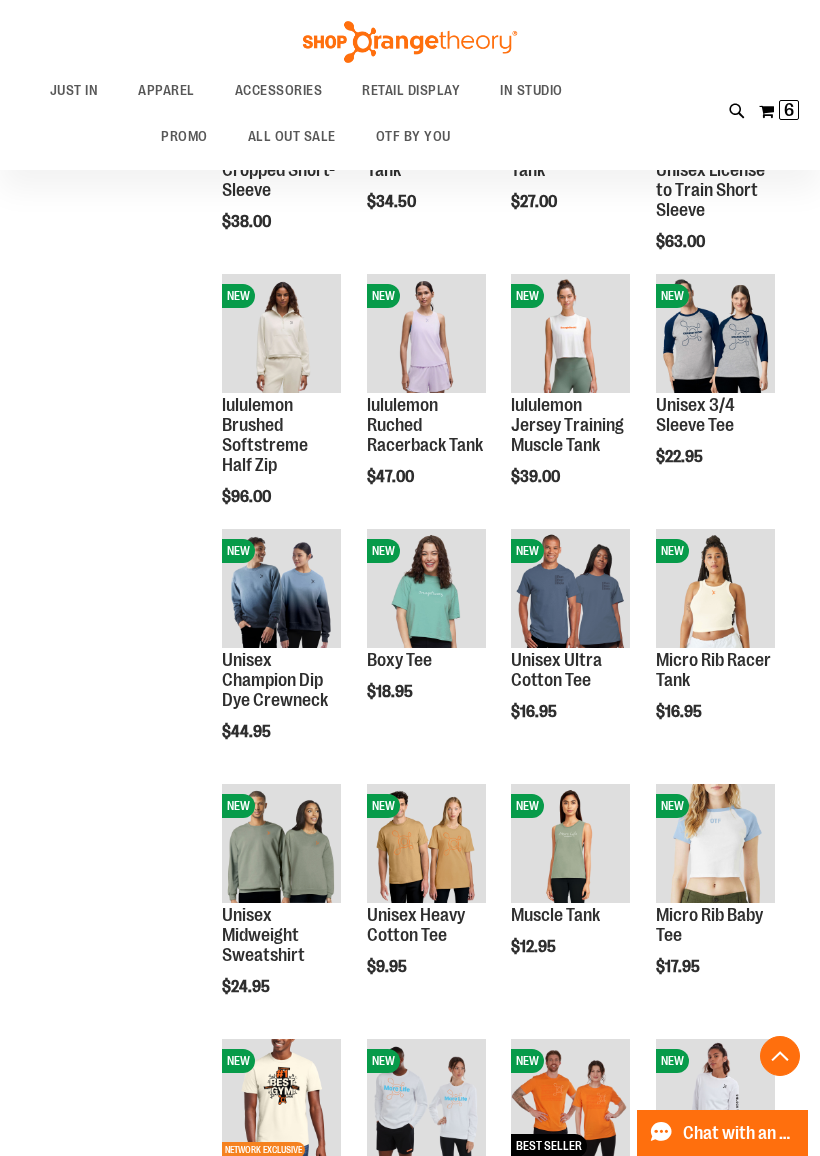 click on "Quickview" at bounding box center [414, 839] 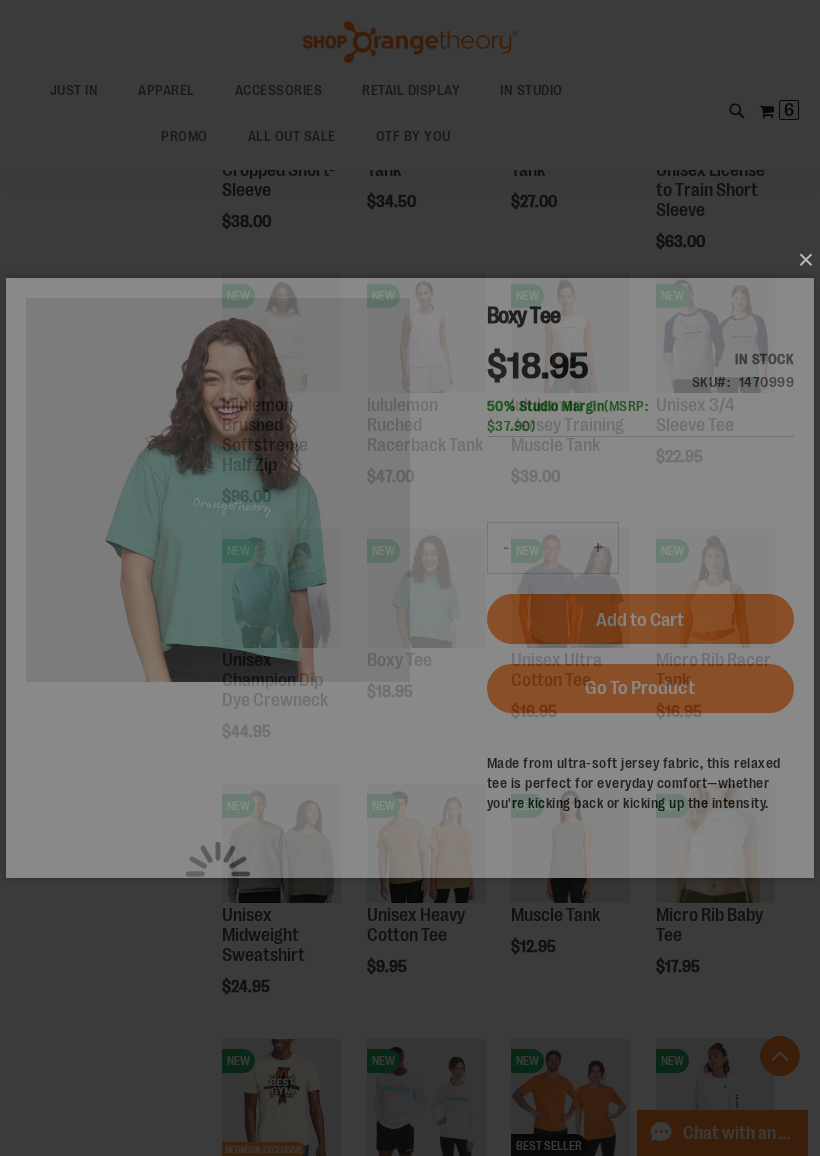 scroll, scrollTop: 0, scrollLeft: 0, axis: both 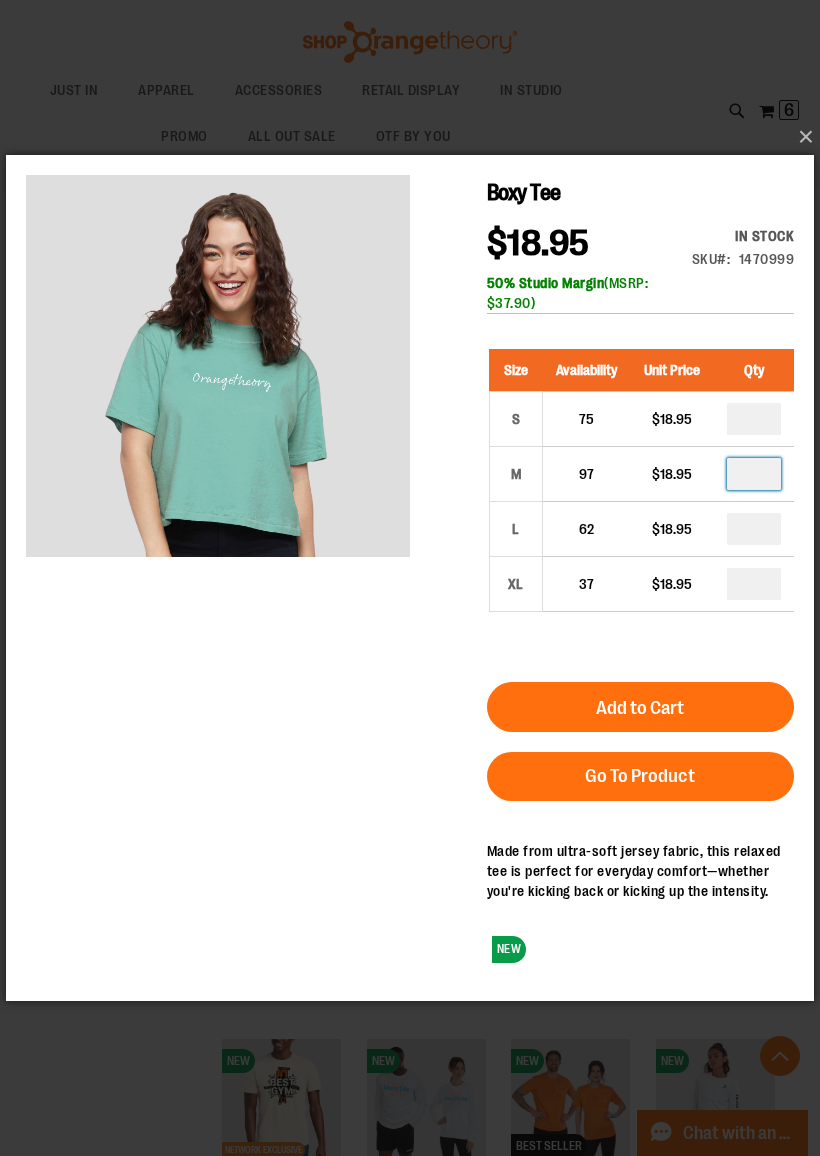 click on "*" at bounding box center [754, 474] 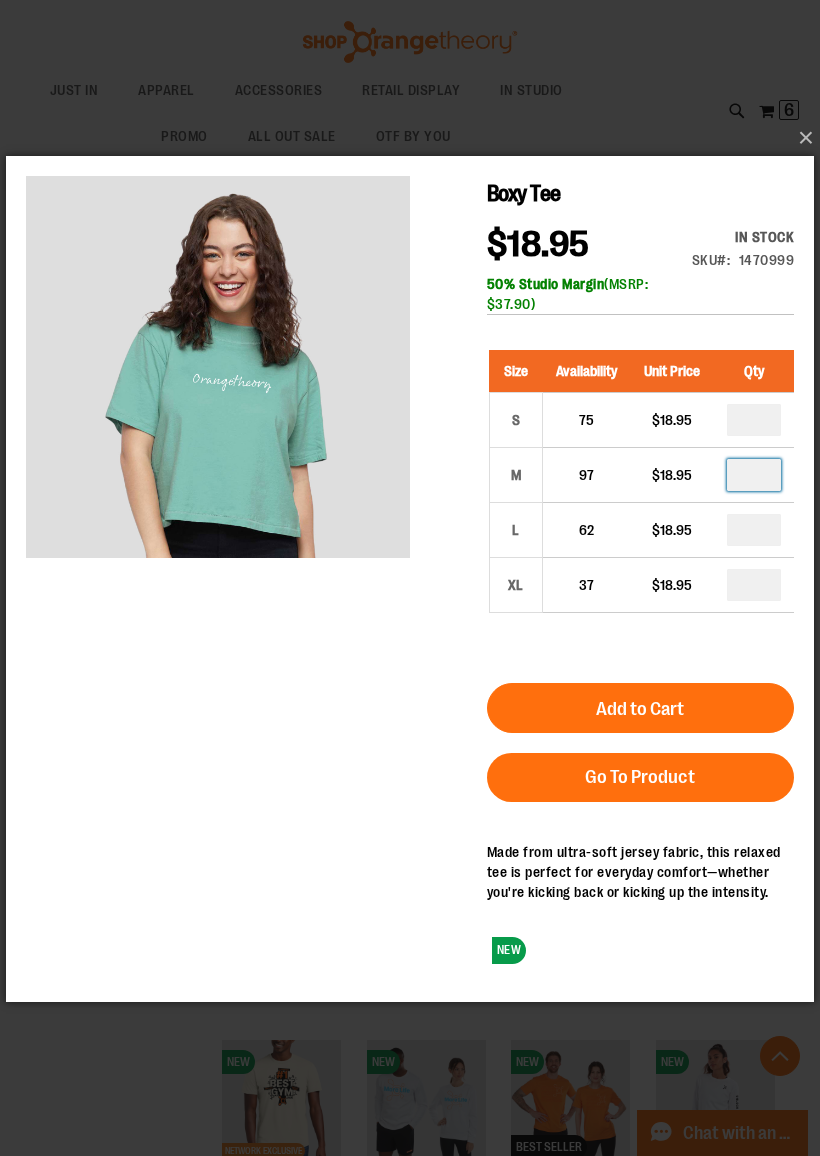 type on "*" 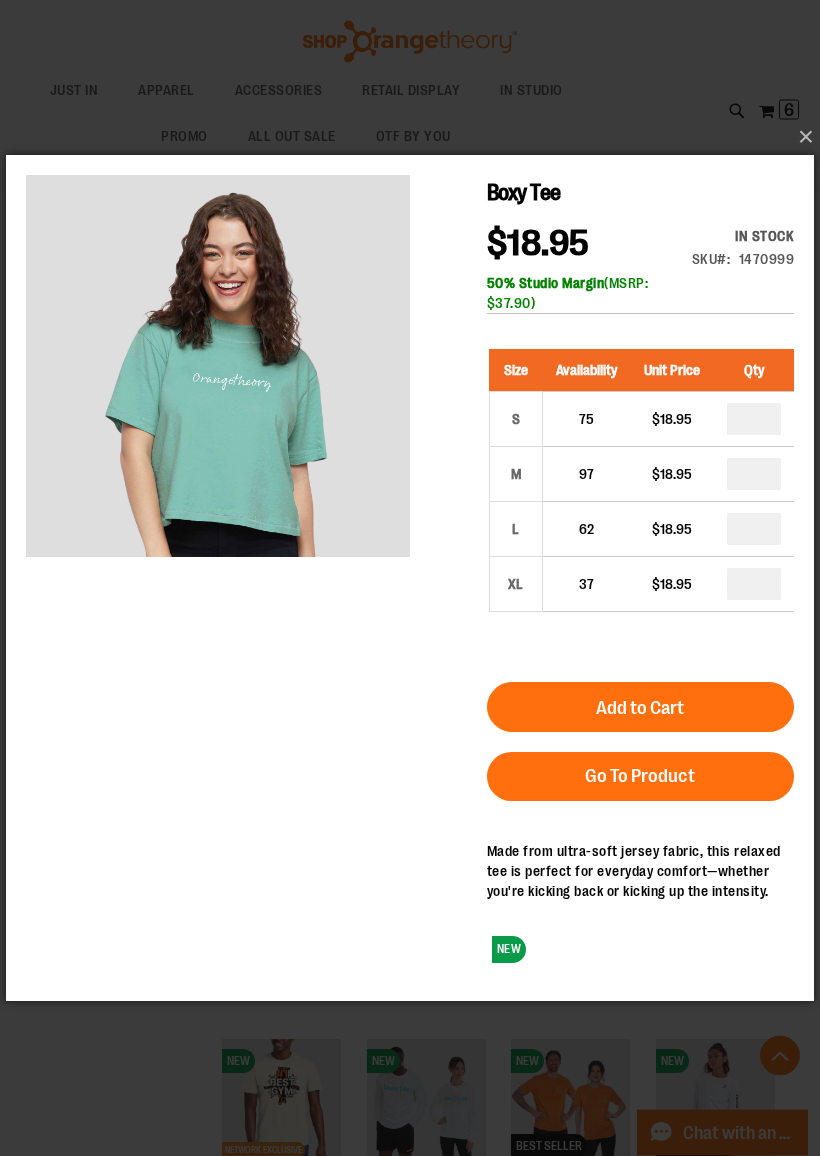 click on "Add to Cart" at bounding box center [640, 708] 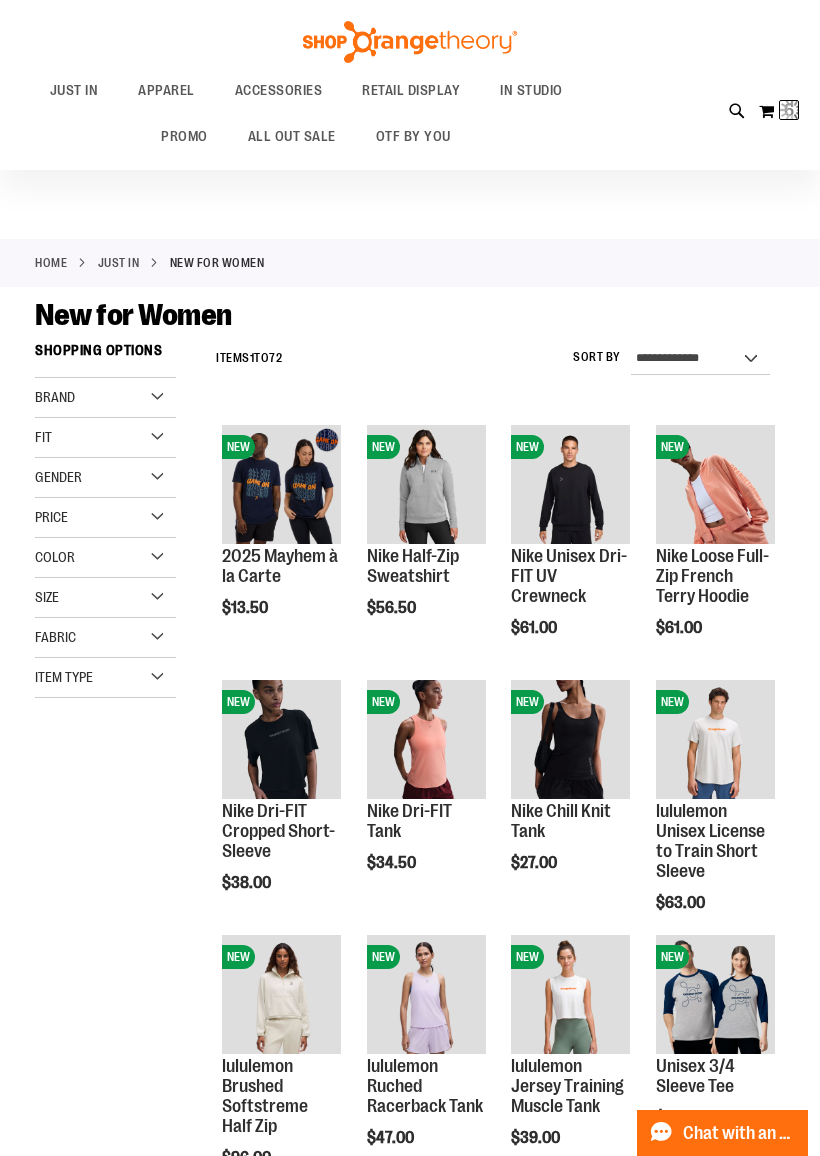 scroll, scrollTop: 0, scrollLeft: 0, axis: both 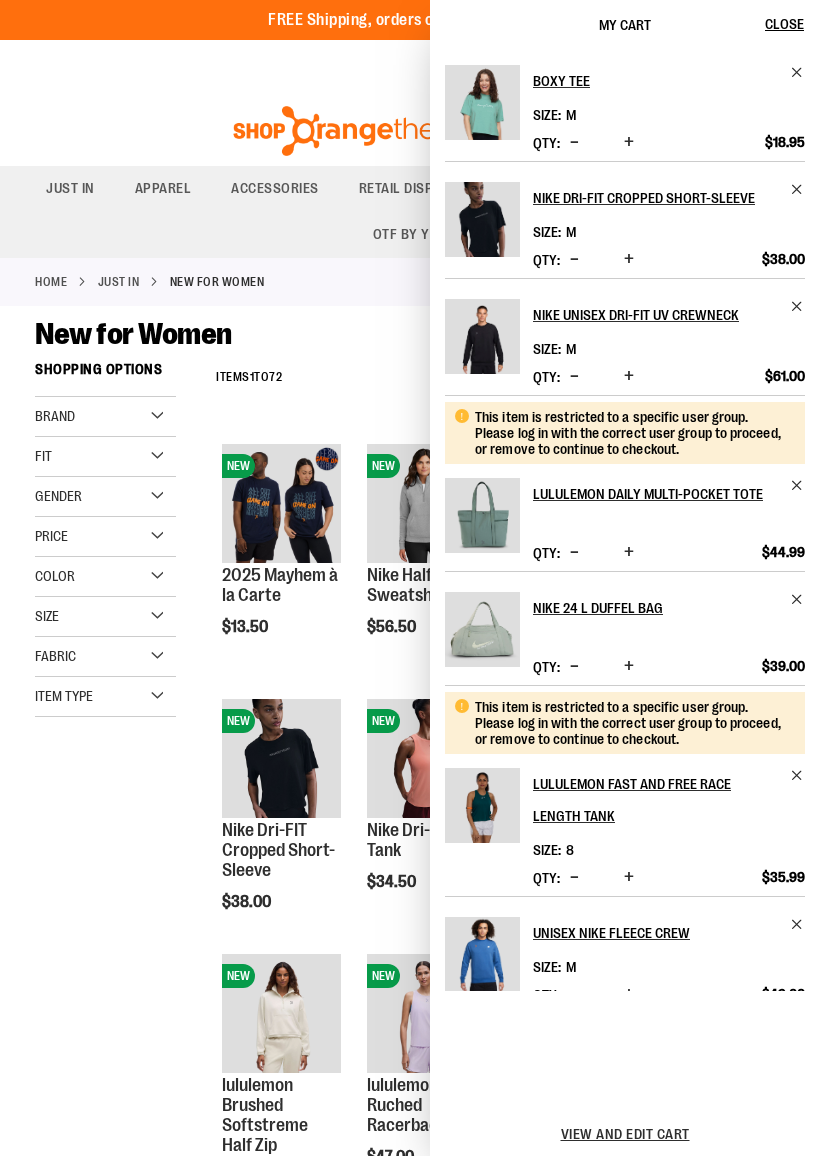 click on "**********" at bounding box center [410, 1600] 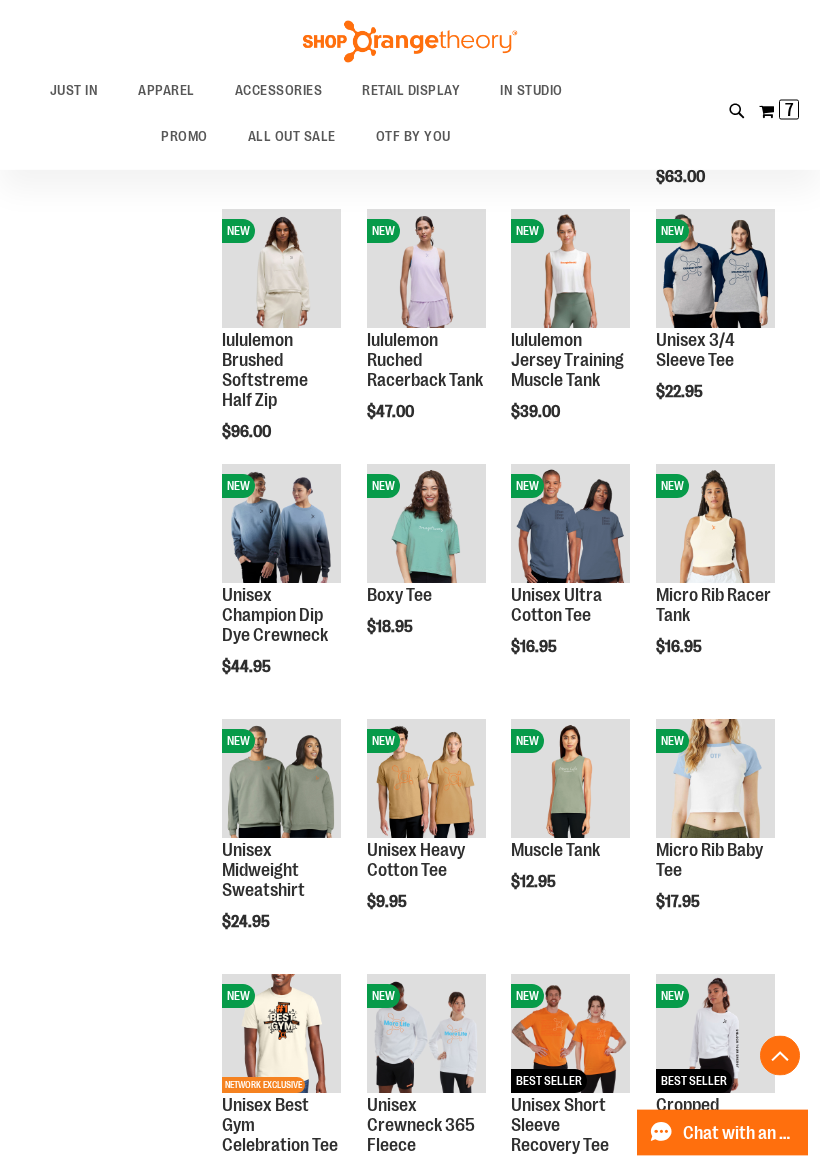 scroll, scrollTop: 744, scrollLeft: 0, axis: vertical 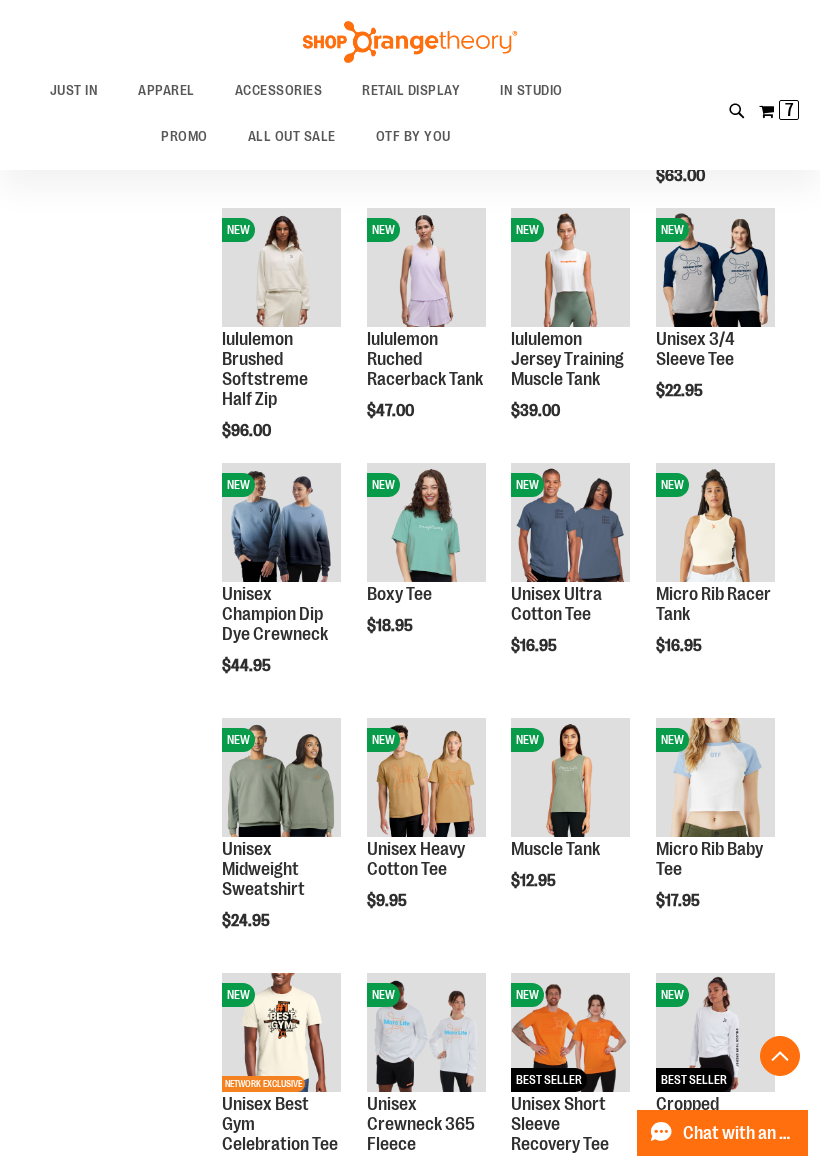 click on "Quickview" at bounding box center (558, 793) 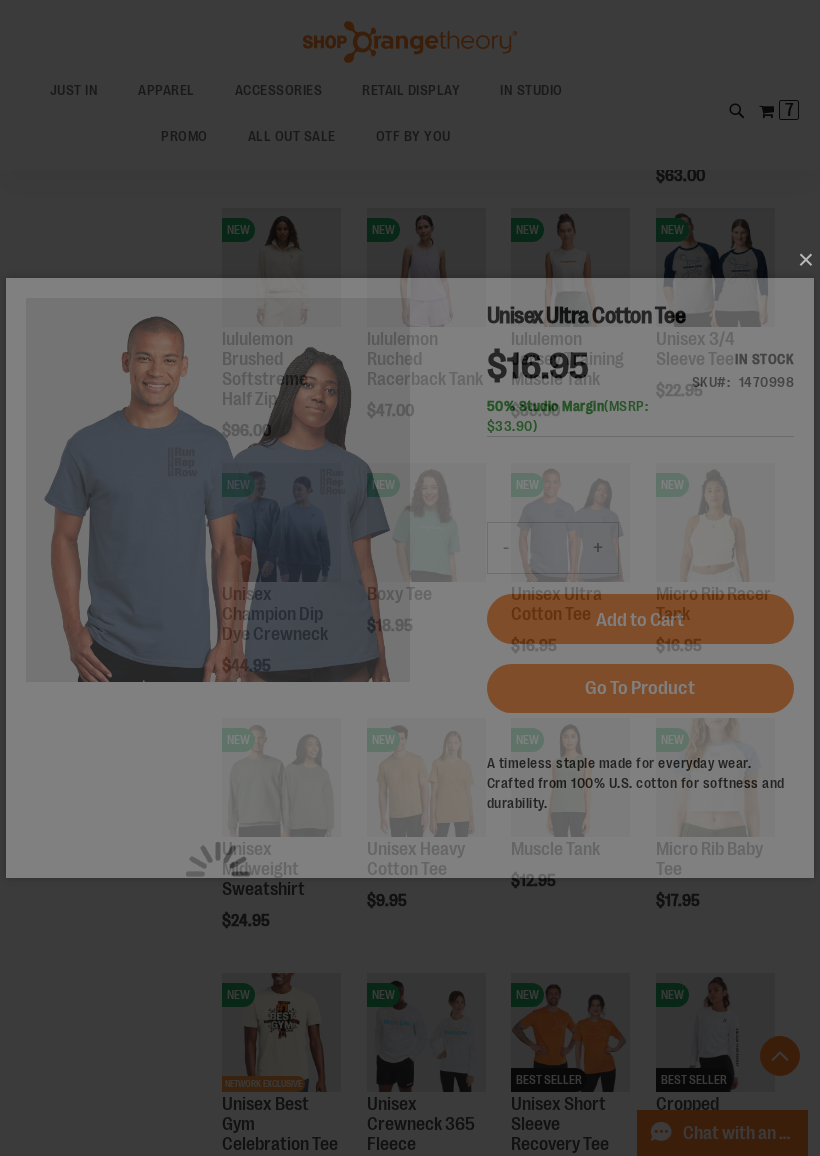 scroll, scrollTop: 0, scrollLeft: 0, axis: both 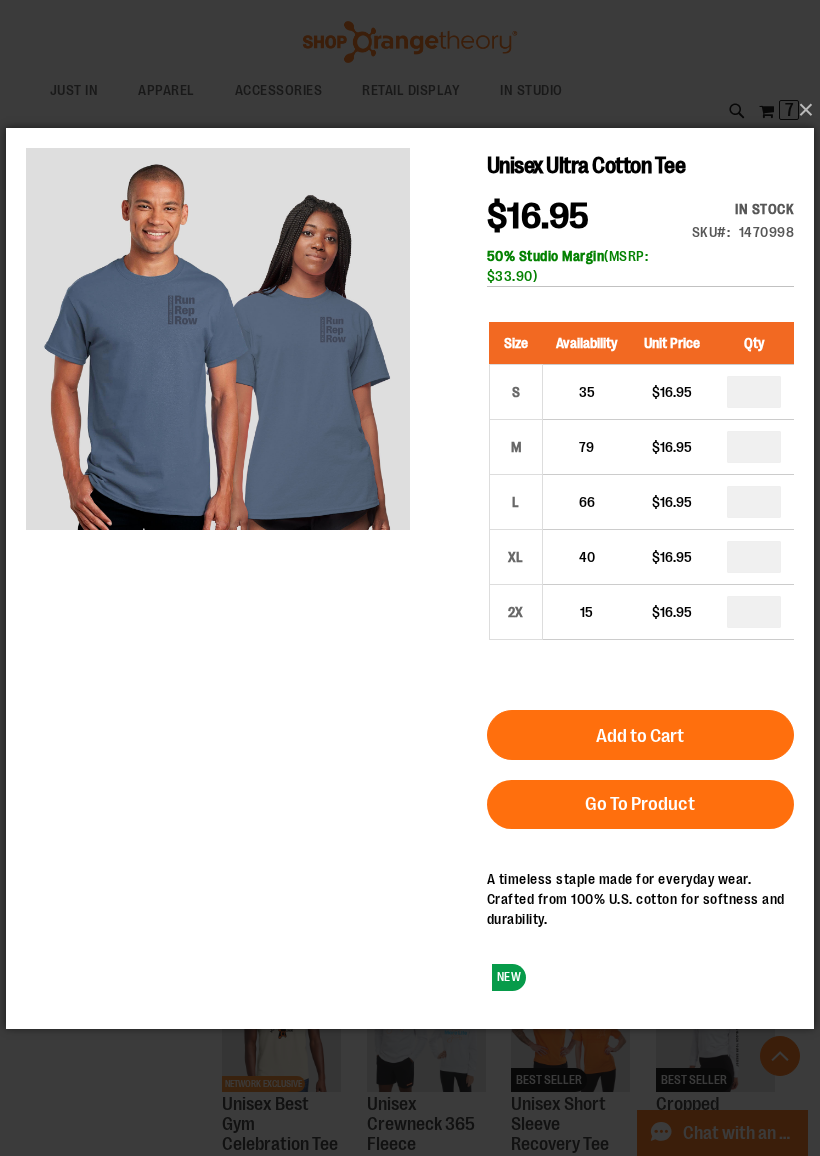 click on "×" at bounding box center [416, 110] 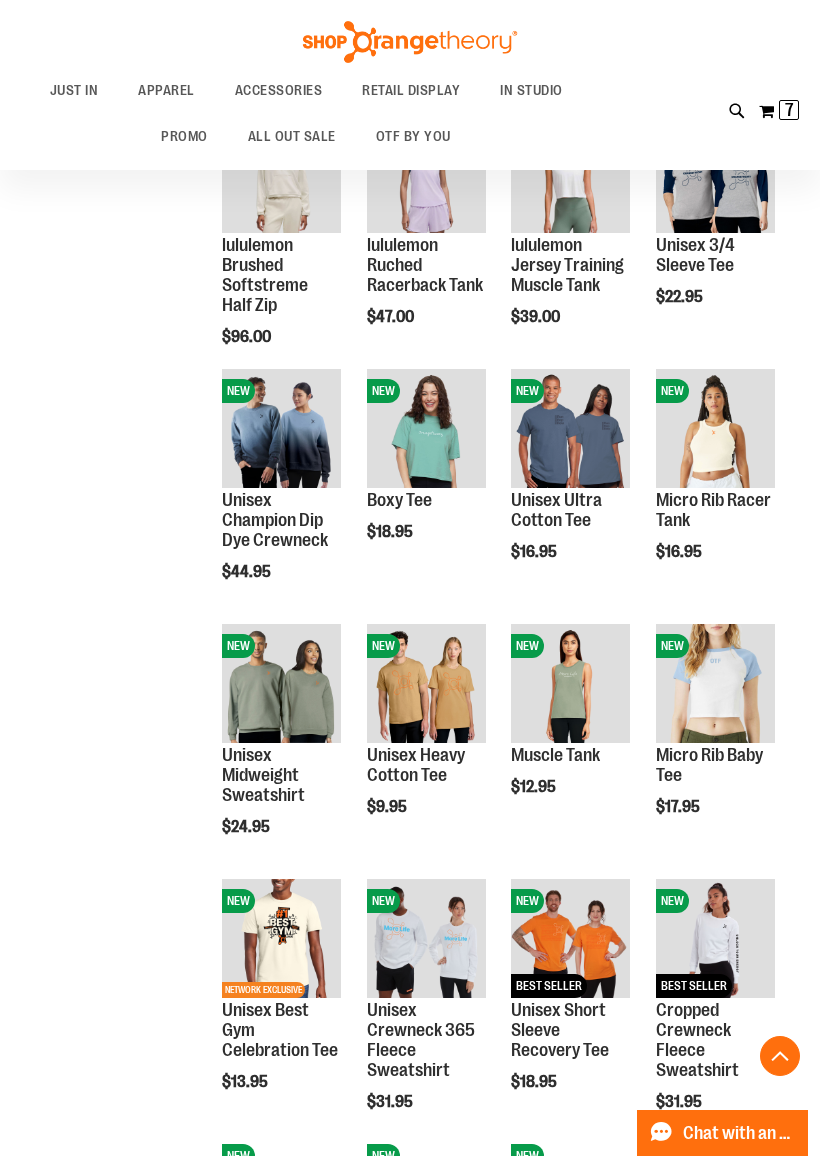 scroll, scrollTop: 847, scrollLeft: 0, axis: vertical 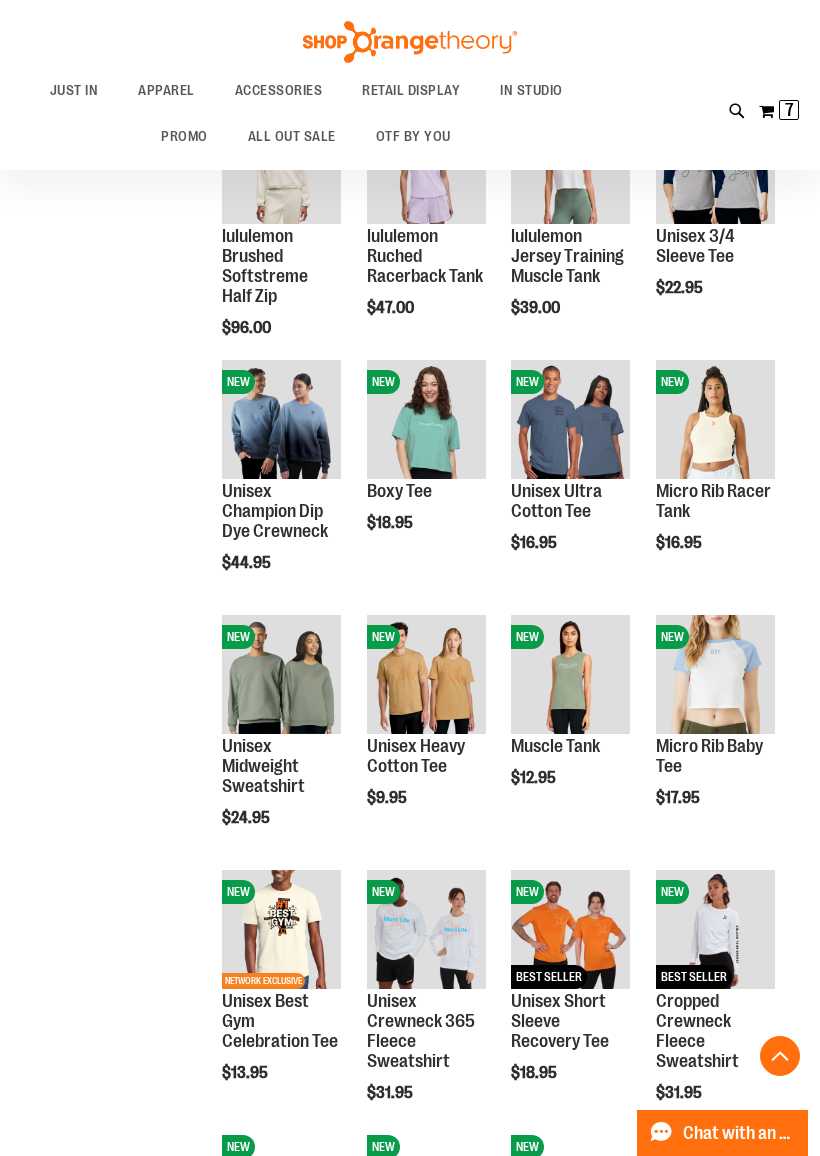 click on "Quickview" at bounding box center (269, 965) 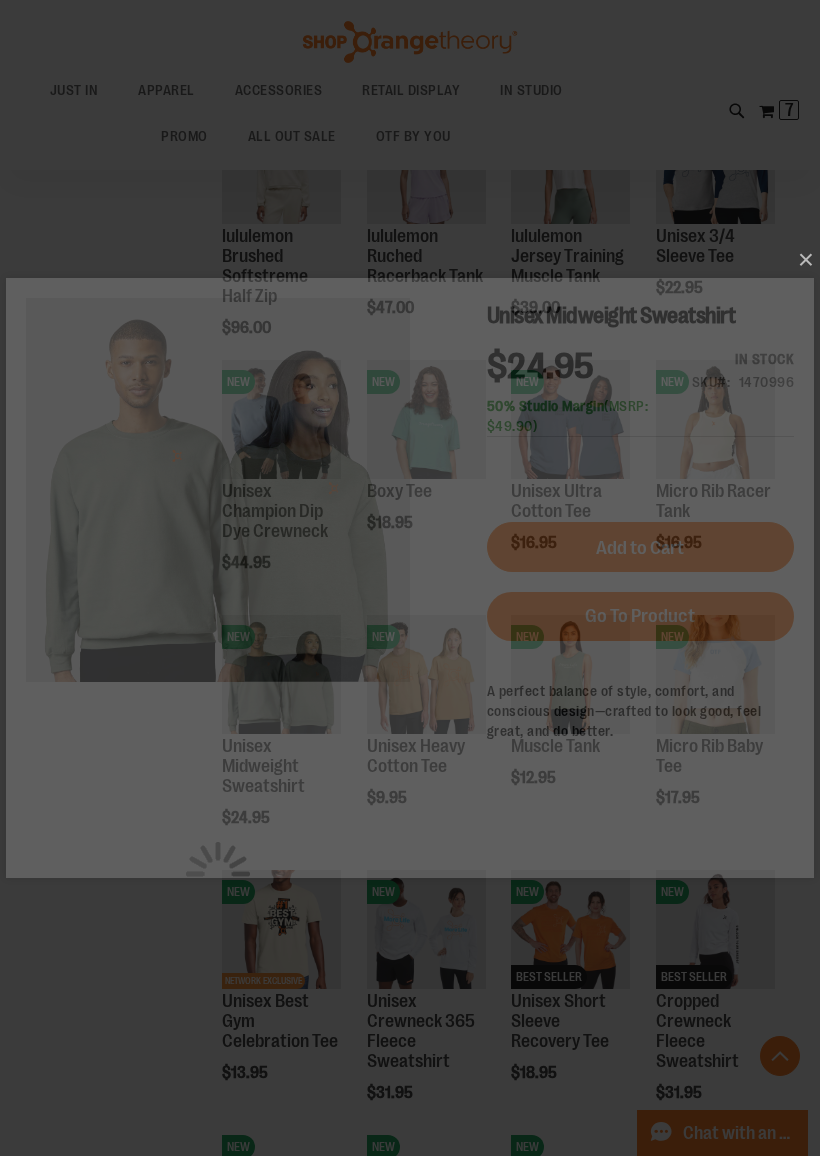 scroll, scrollTop: 0, scrollLeft: 0, axis: both 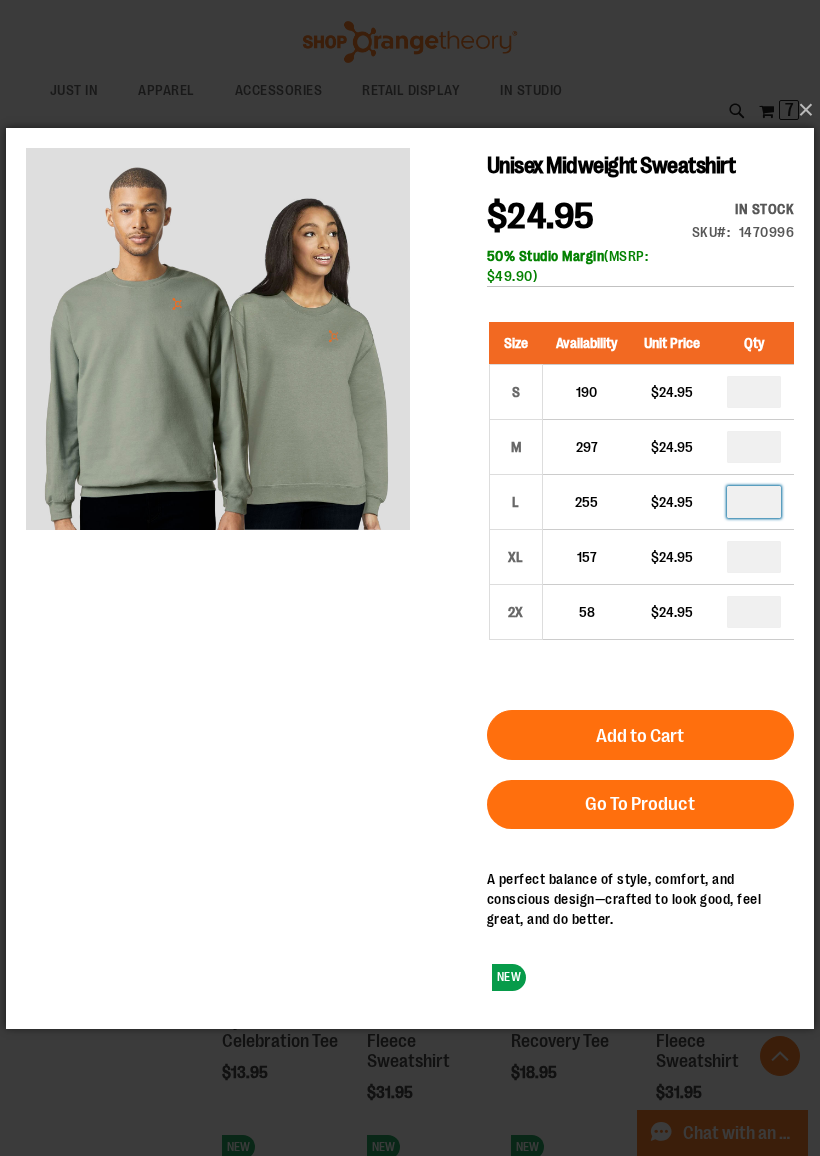 click on "*" at bounding box center [754, 501] 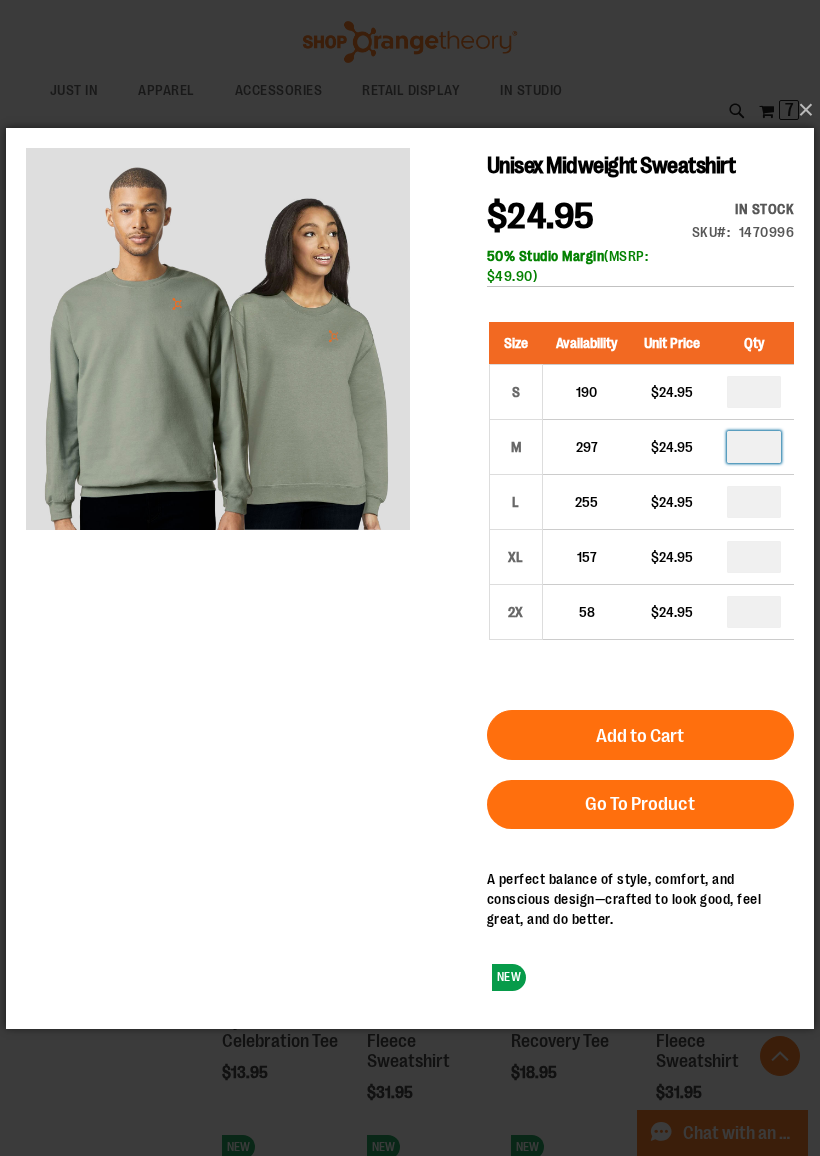 click on "*" at bounding box center (754, 446) 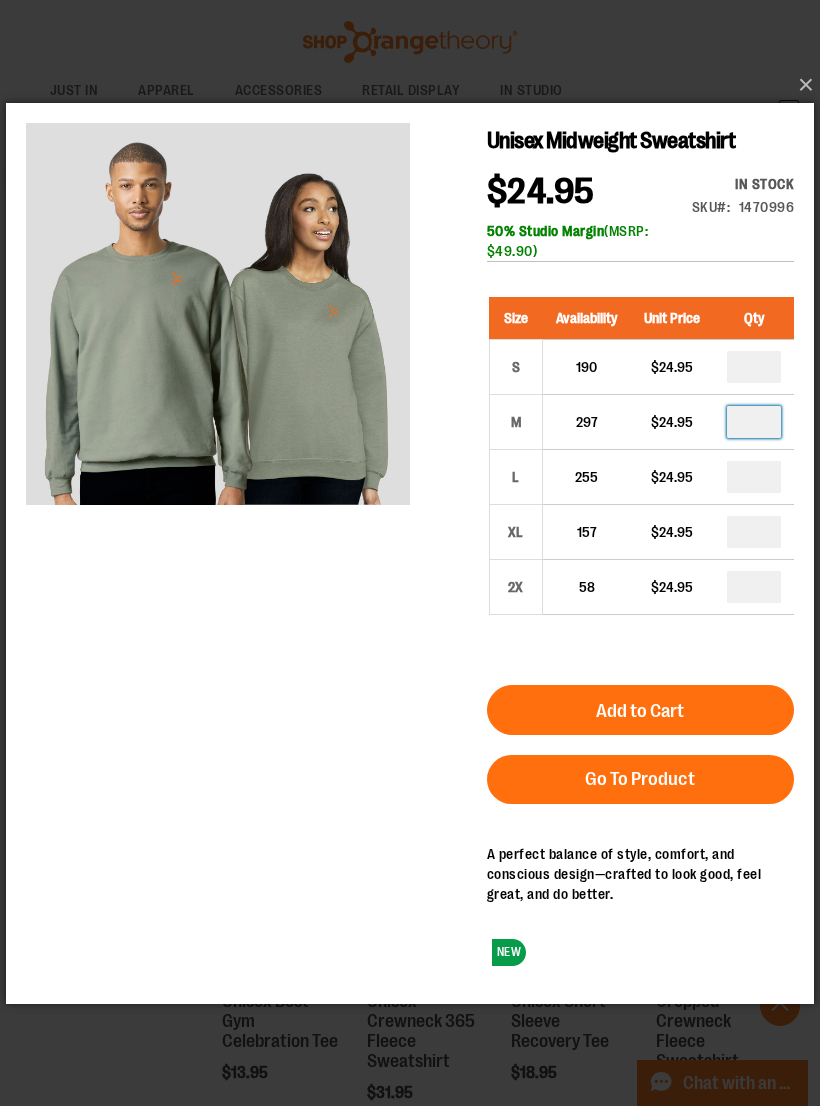 type on "*" 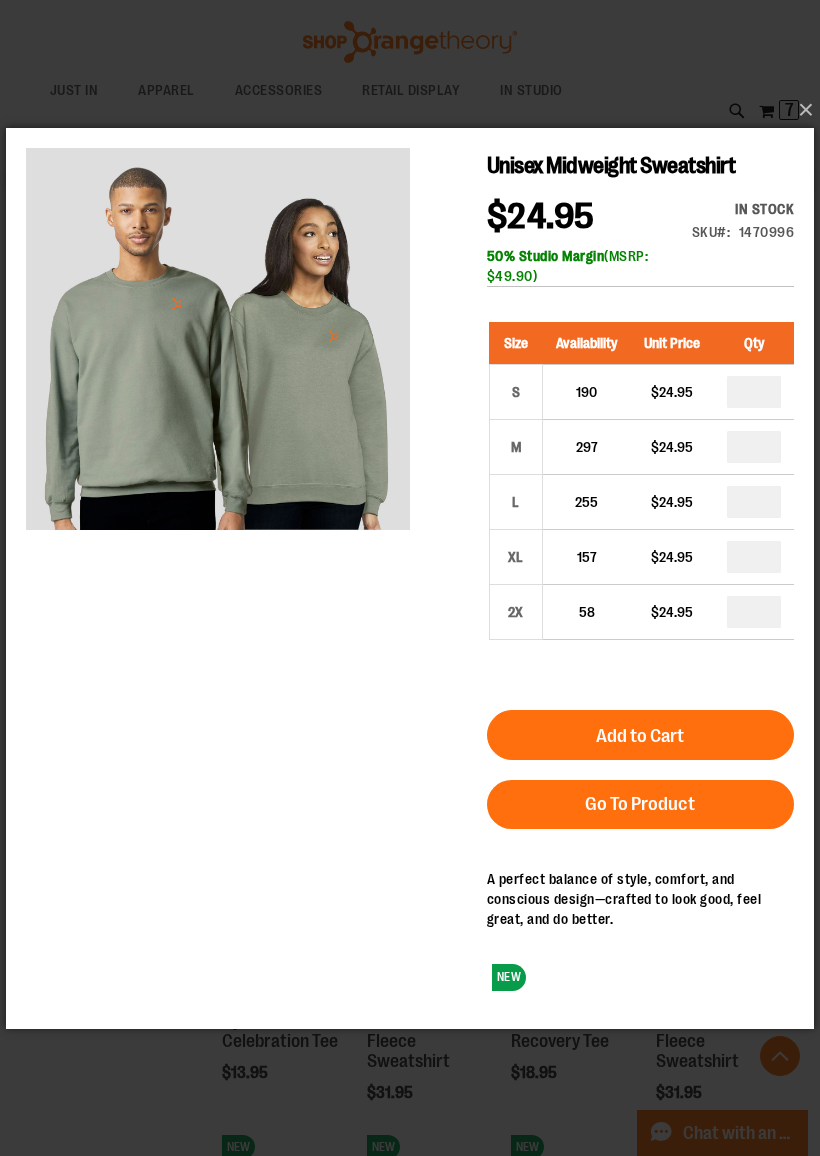 click on "Add to Cart" at bounding box center [640, 735] 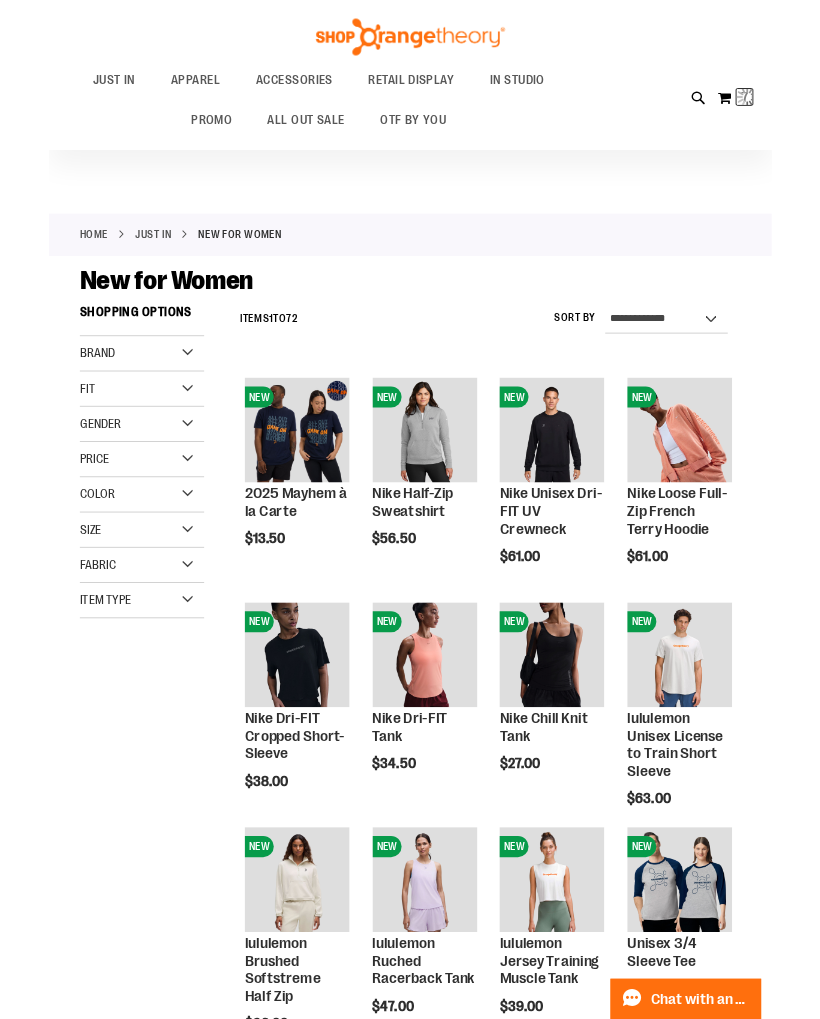 scroll, scrollTop: 0, scrollLeft: 0, axis: both 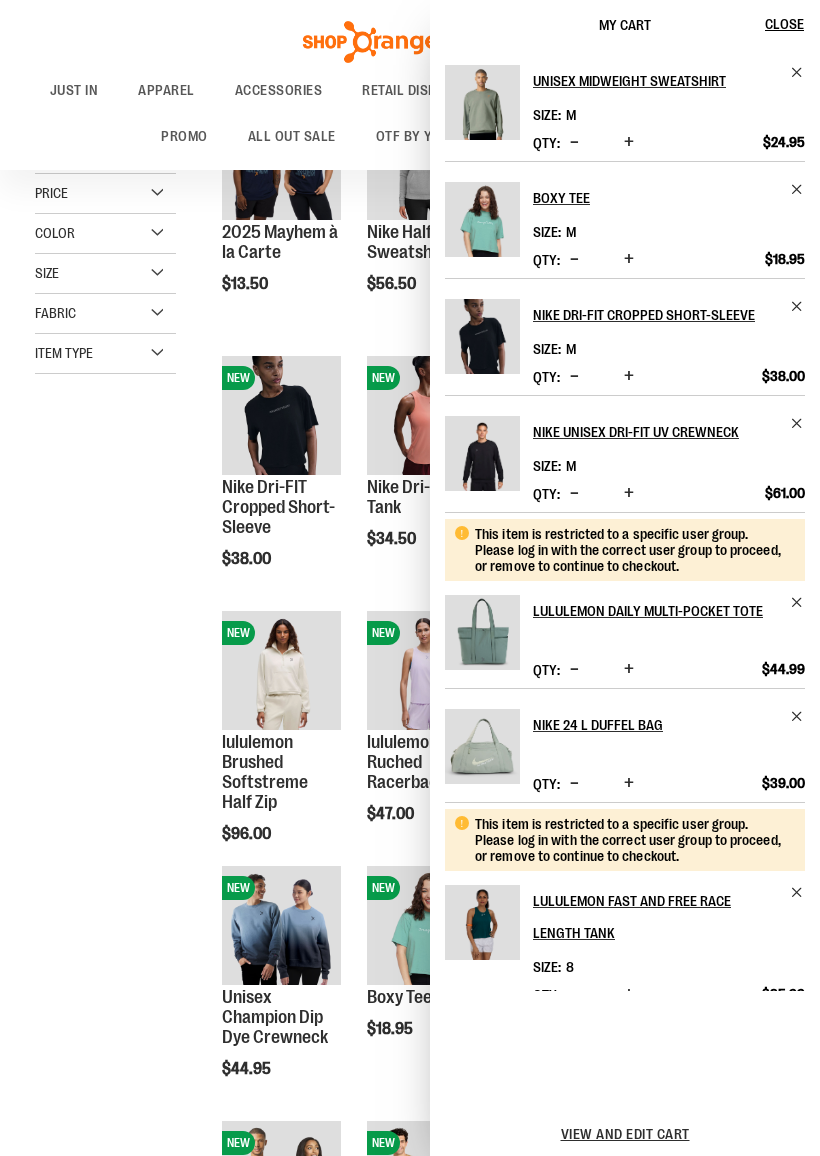 click on "**********" at bounding box center [410, 1257] 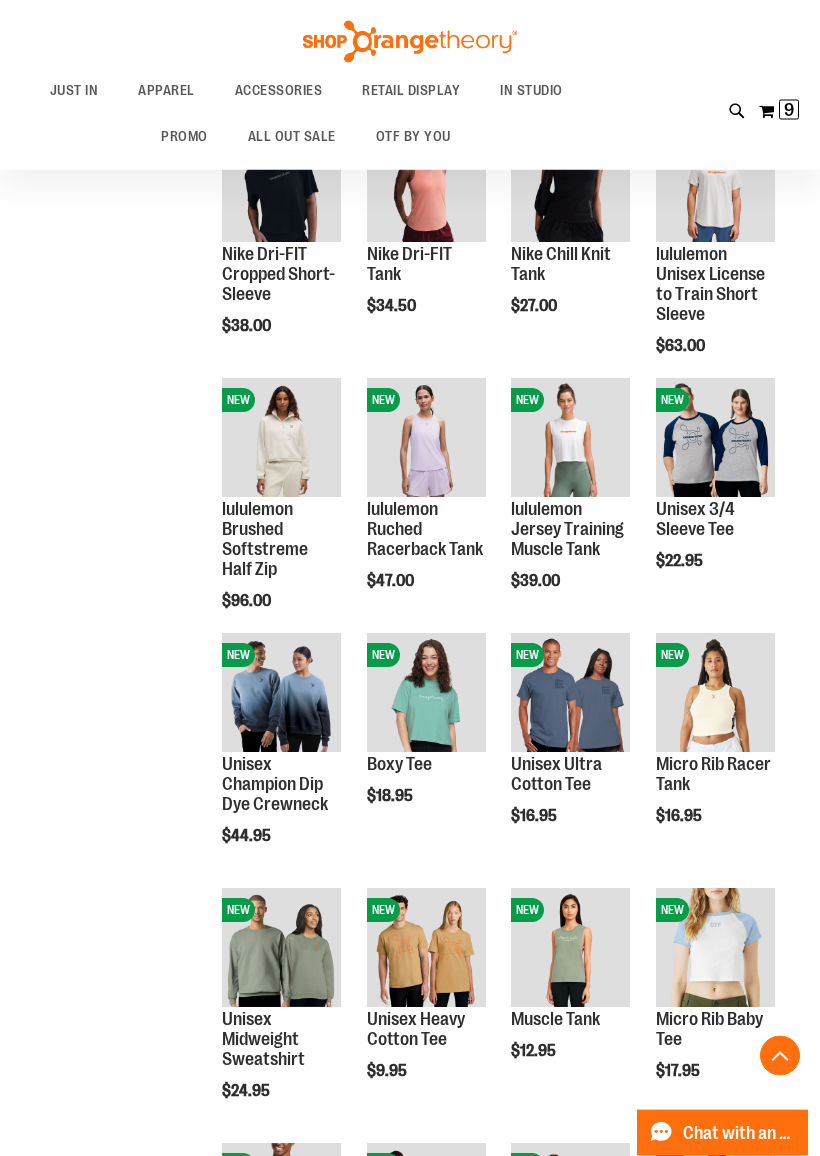 scroll, scrollTop: 581, scrollLeft: 0, axis: vertical 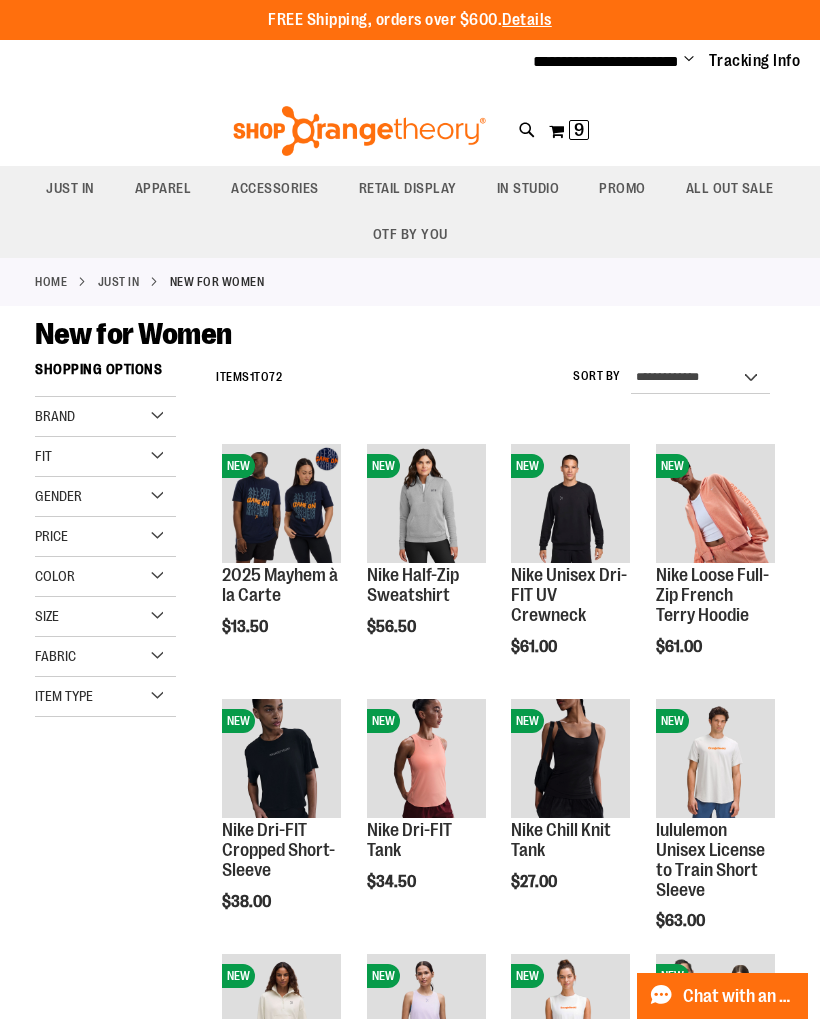 click on "Toggle Nav
Search
Popular Suggestions
Advanced Search" at bounding box center (410, 125) 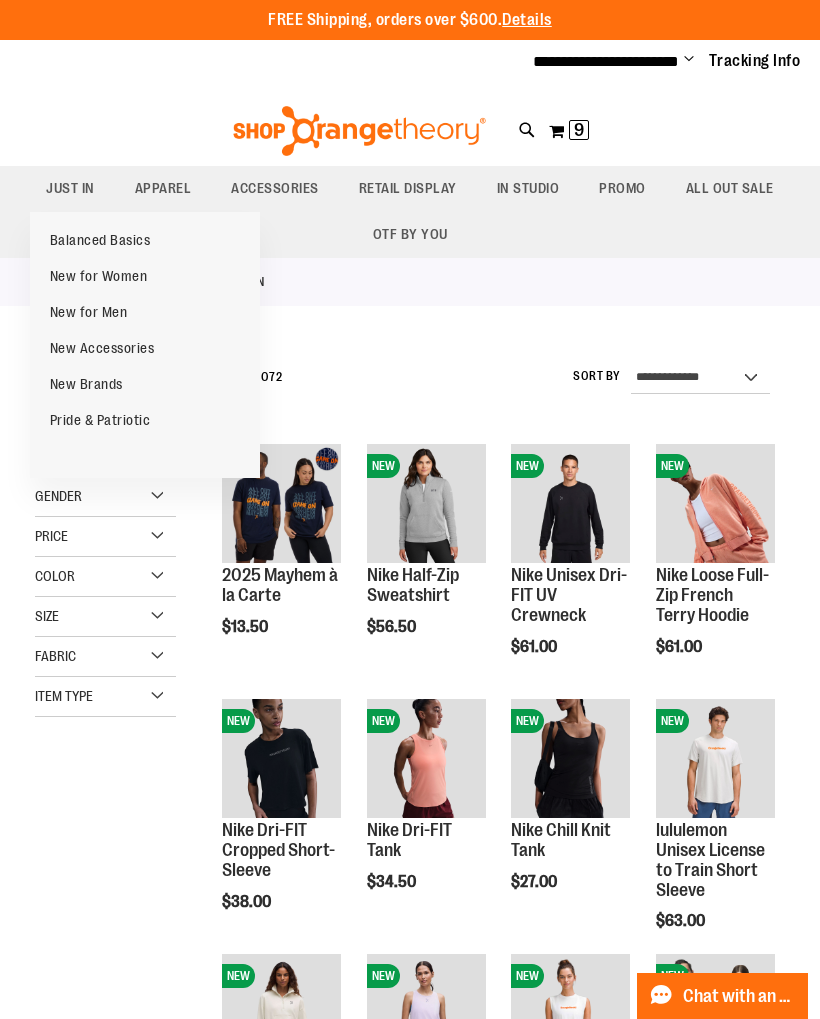 click on "Balanced Basics" at bounding box center [100, 242] 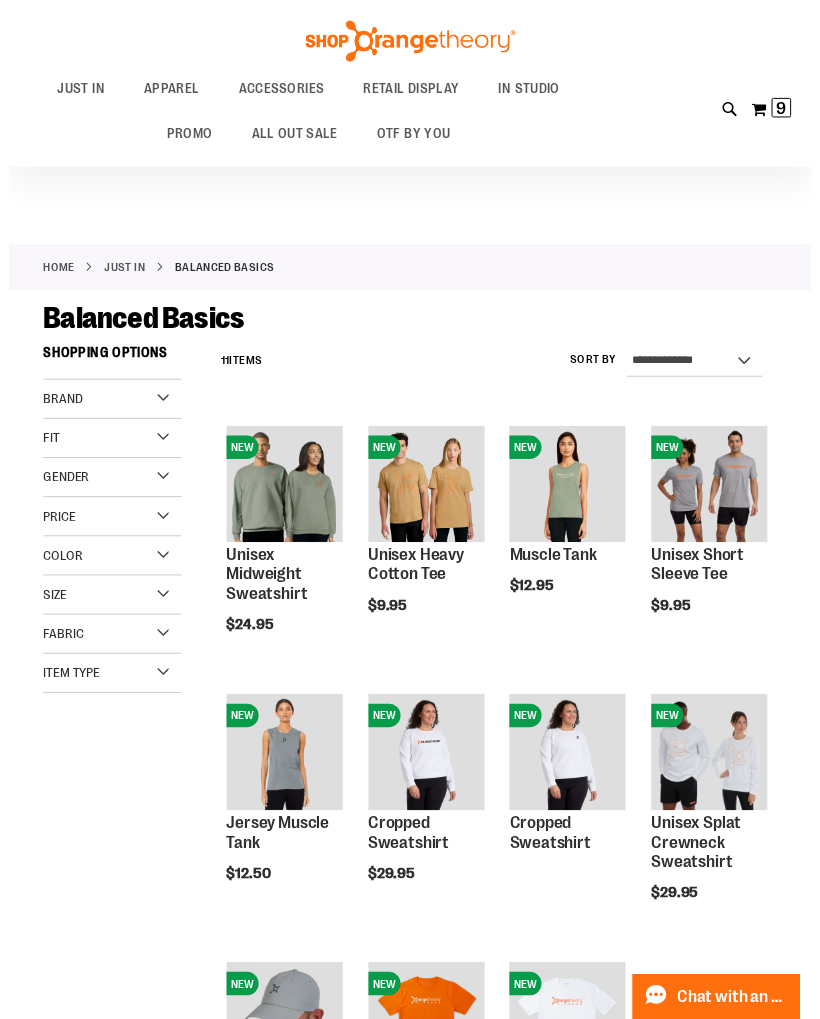 scroll, scrollTop: 0, scrollLeft: 0, axis: both 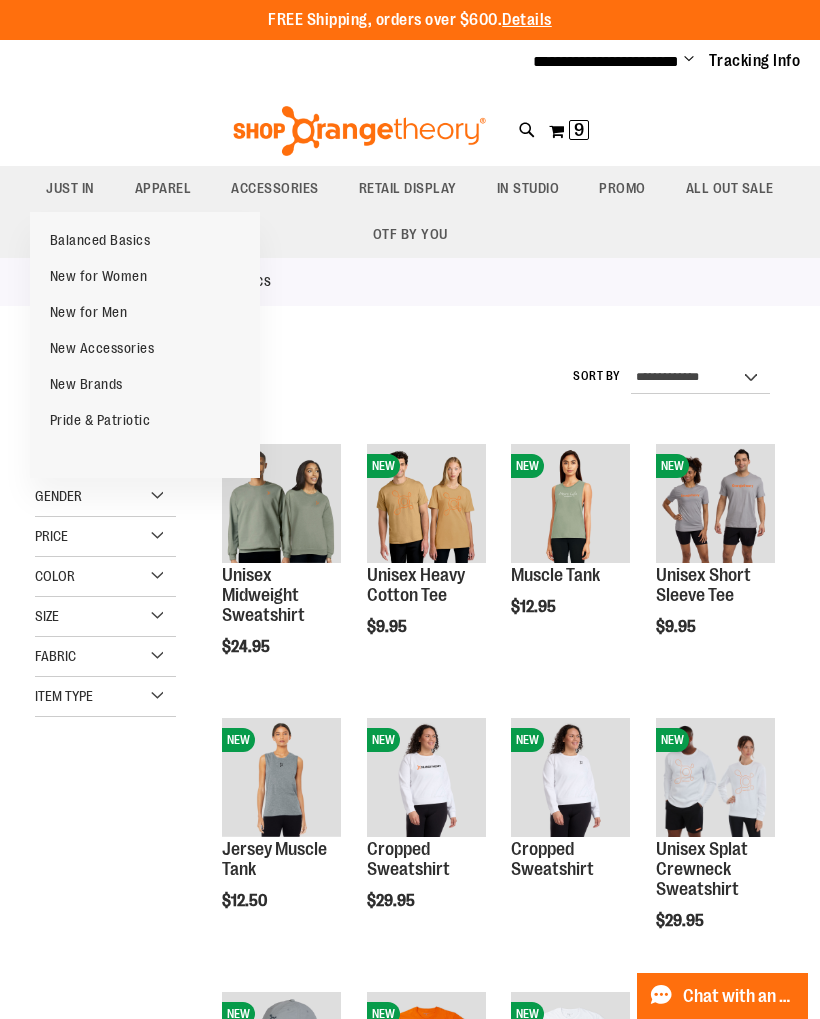 click on "New for Men" at bounding box center [89, 312] 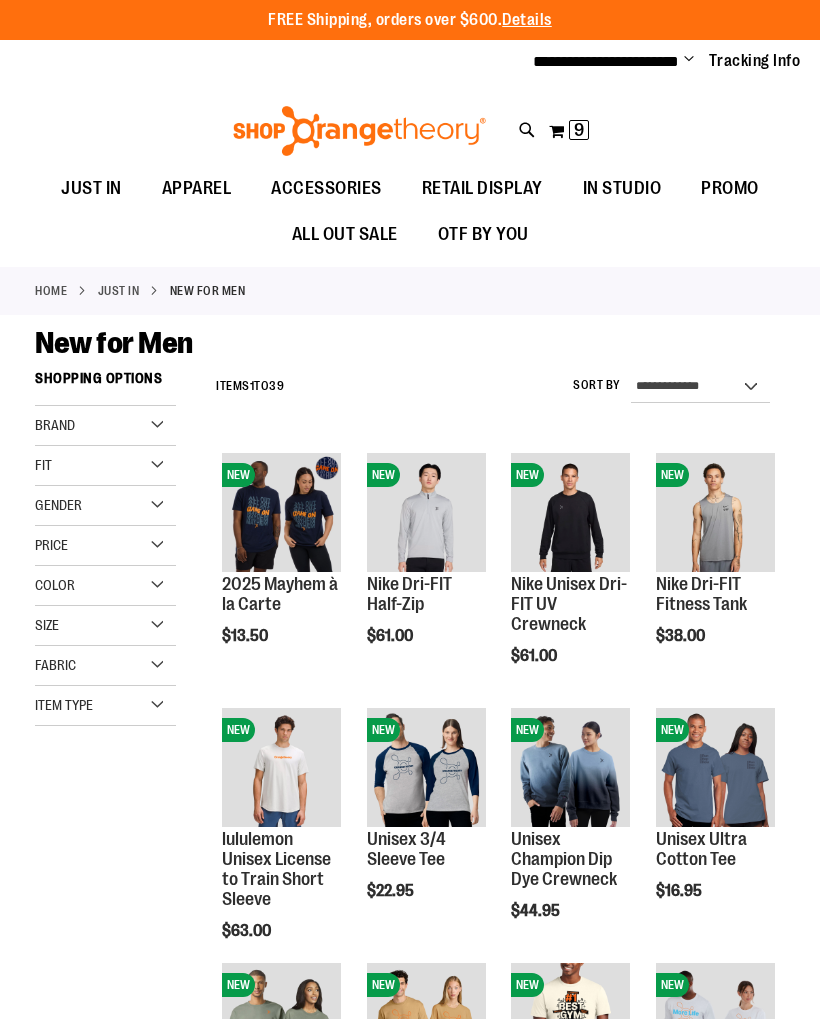 scroll, scrollTop: 0, scrollLeft: 0, axis: both 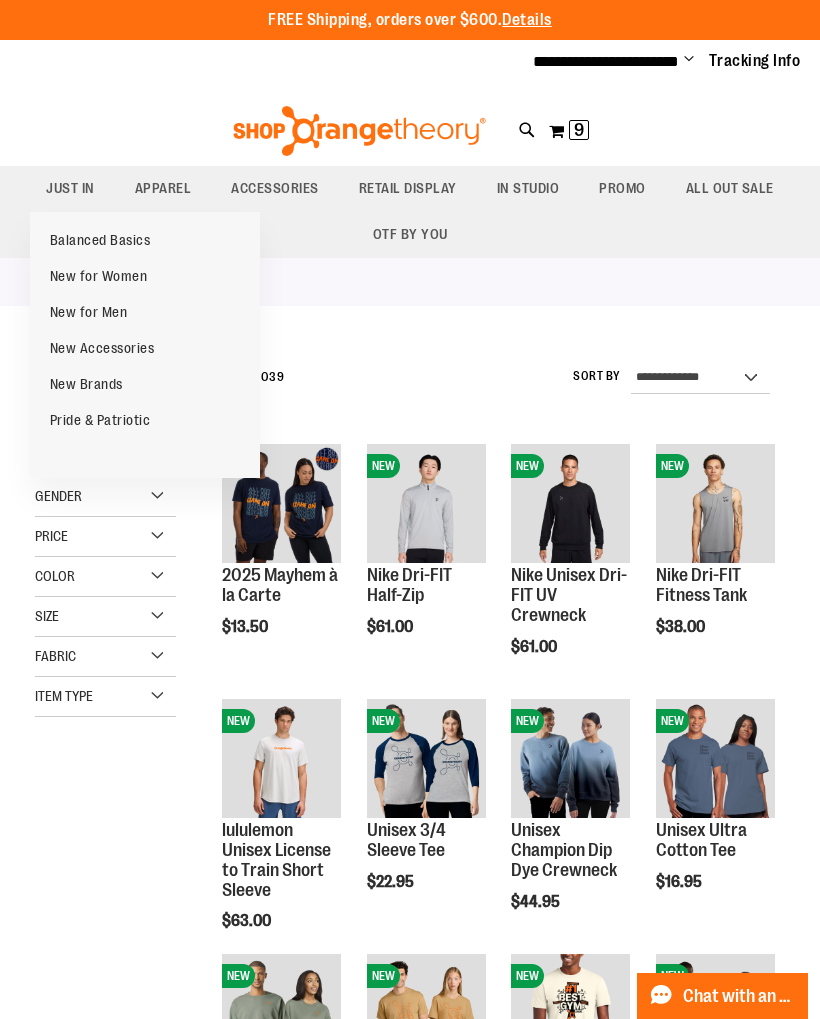 click on "New Accessories" at bounding box center (102, 348) 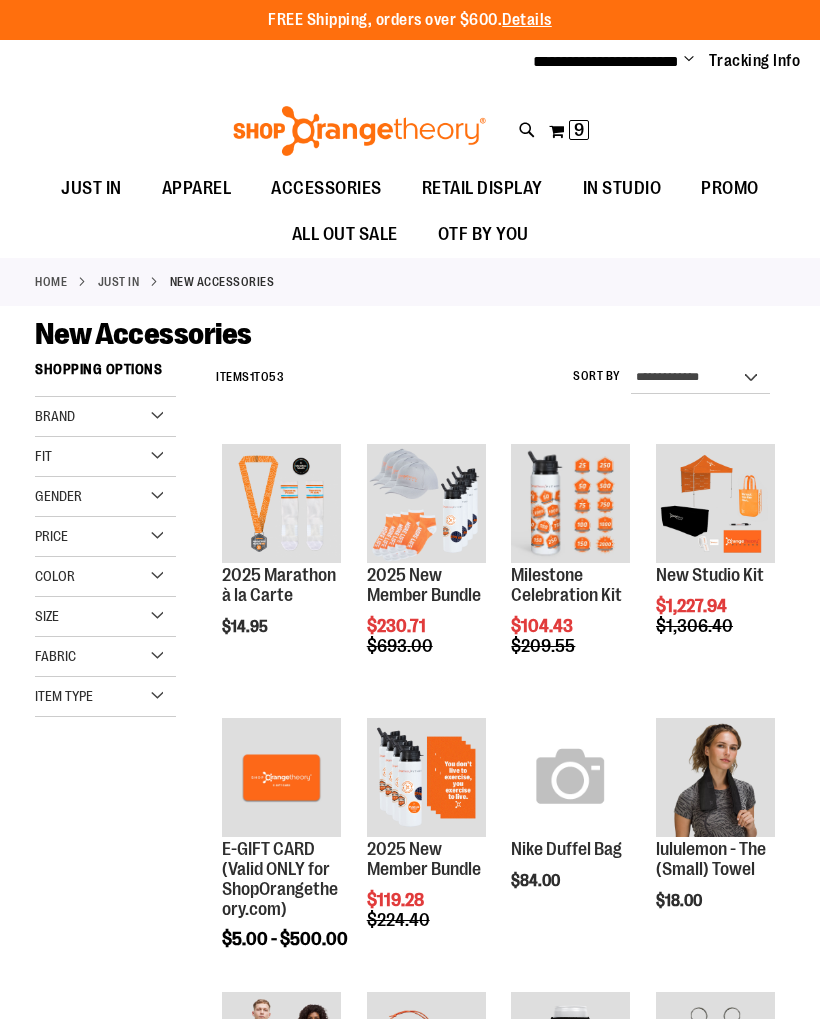 scroll, scrollTop: 0, scrollLeft: 0, axis: both 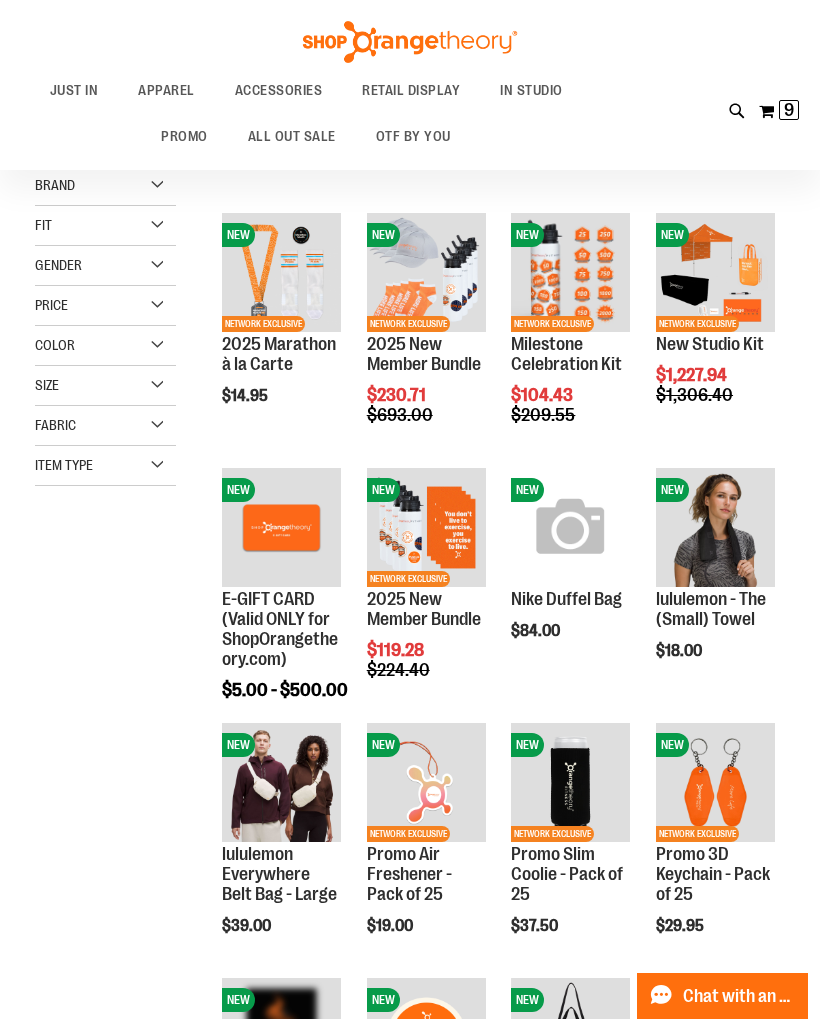 click on "My Cart
9
9
items" at bounding box center [779, 111] 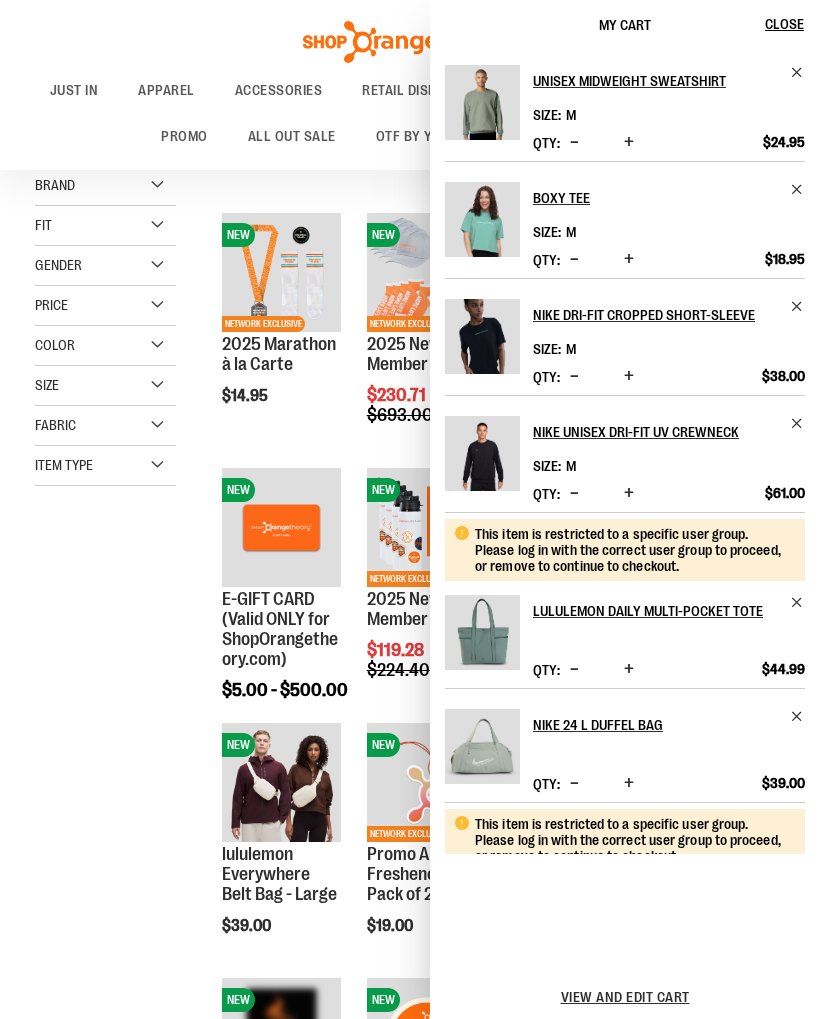 scroll, scrollTop: 149, scrollLeft: 0, axis: vertical 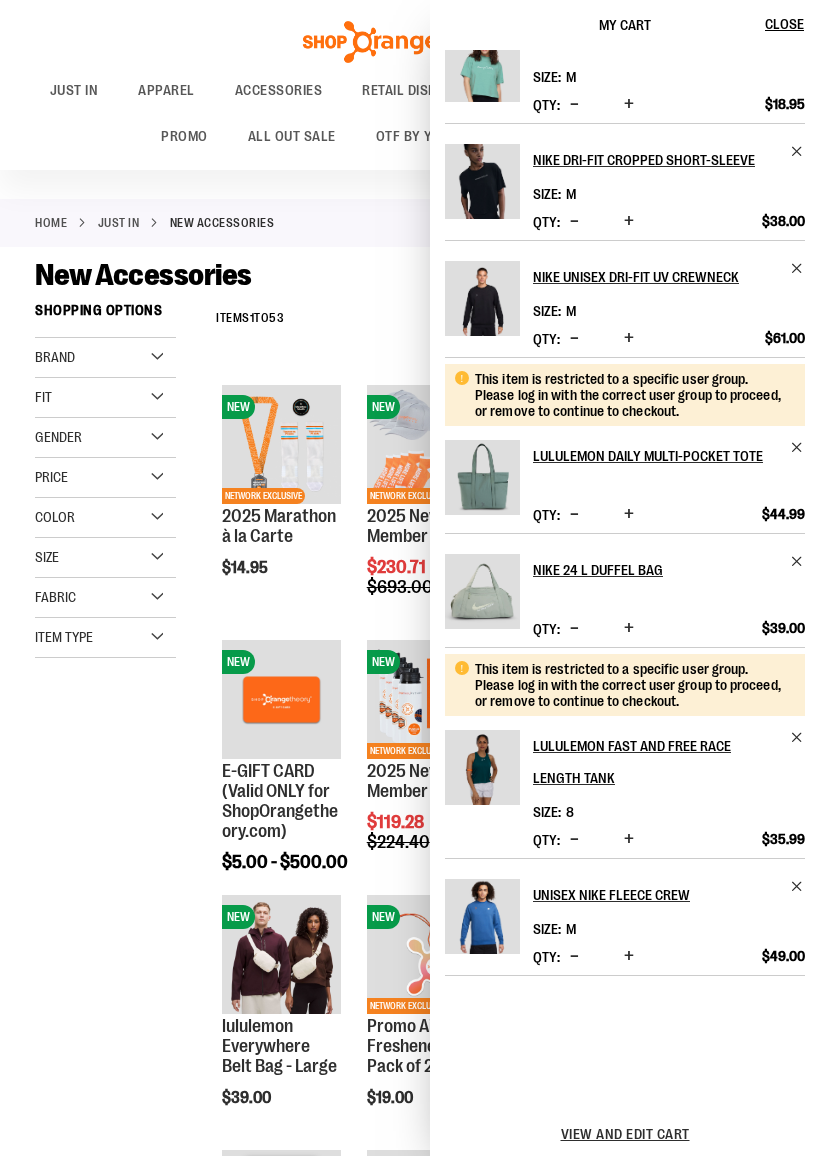 click on "View and edit cart" at bounding box center (625, 1134) 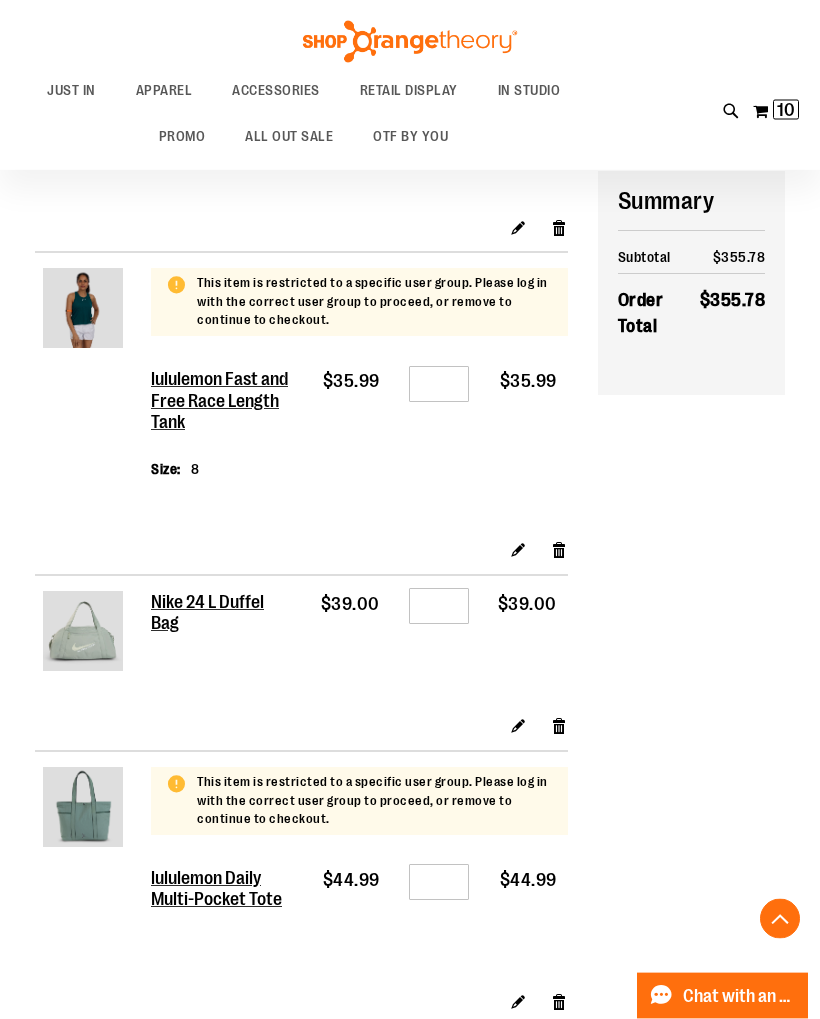 scroll, scrollTop: 408, scrollLeft: 0, axis: vertical 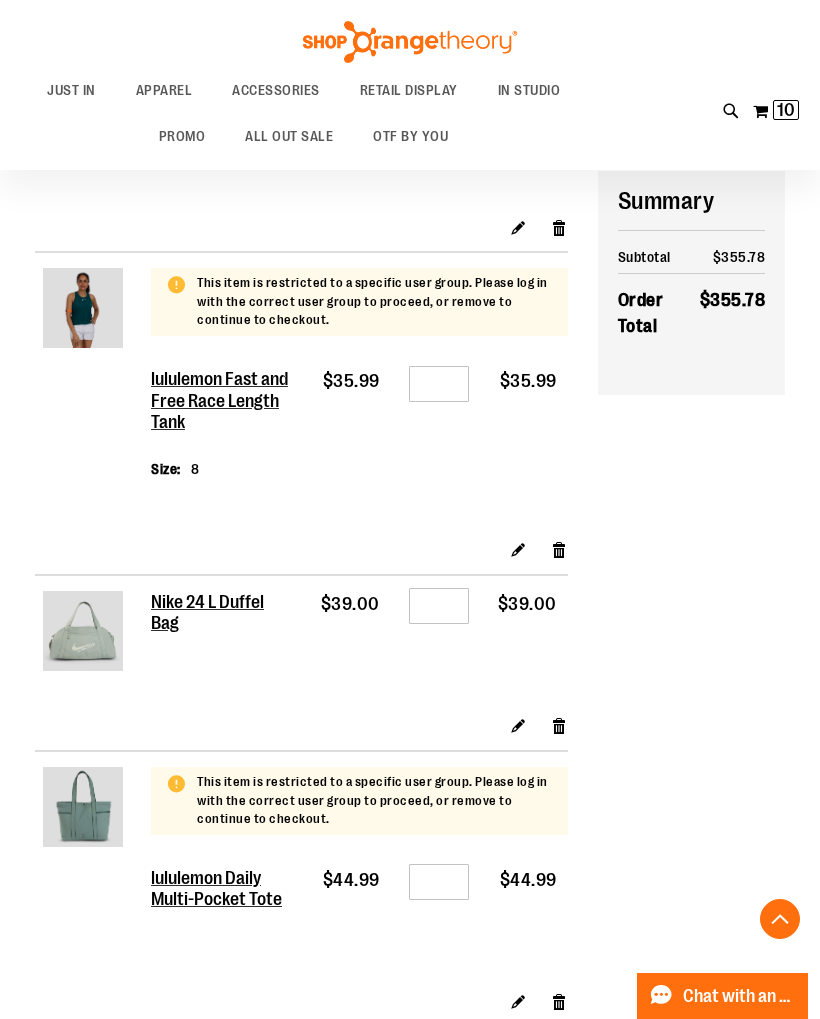 click on "lululemon Daily Multi-Pocket Tote" at bounding box center (223, 889) 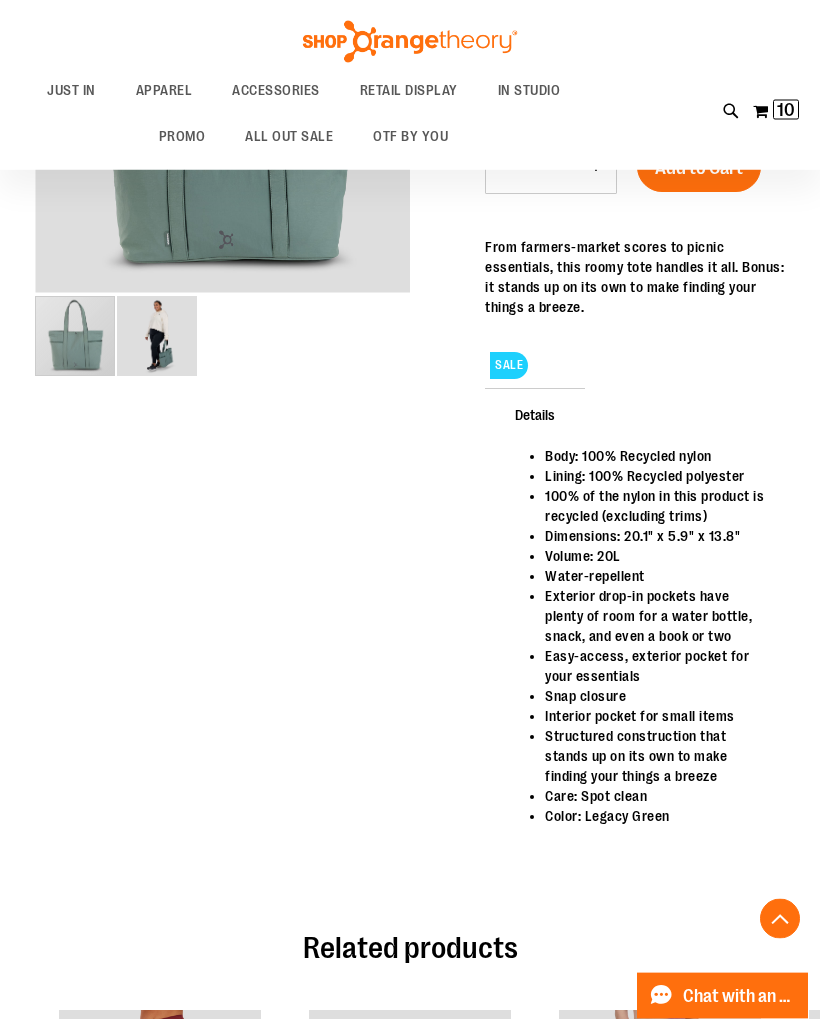 scroll, scrollTop: 0, scrollLeft: 0, axis: both 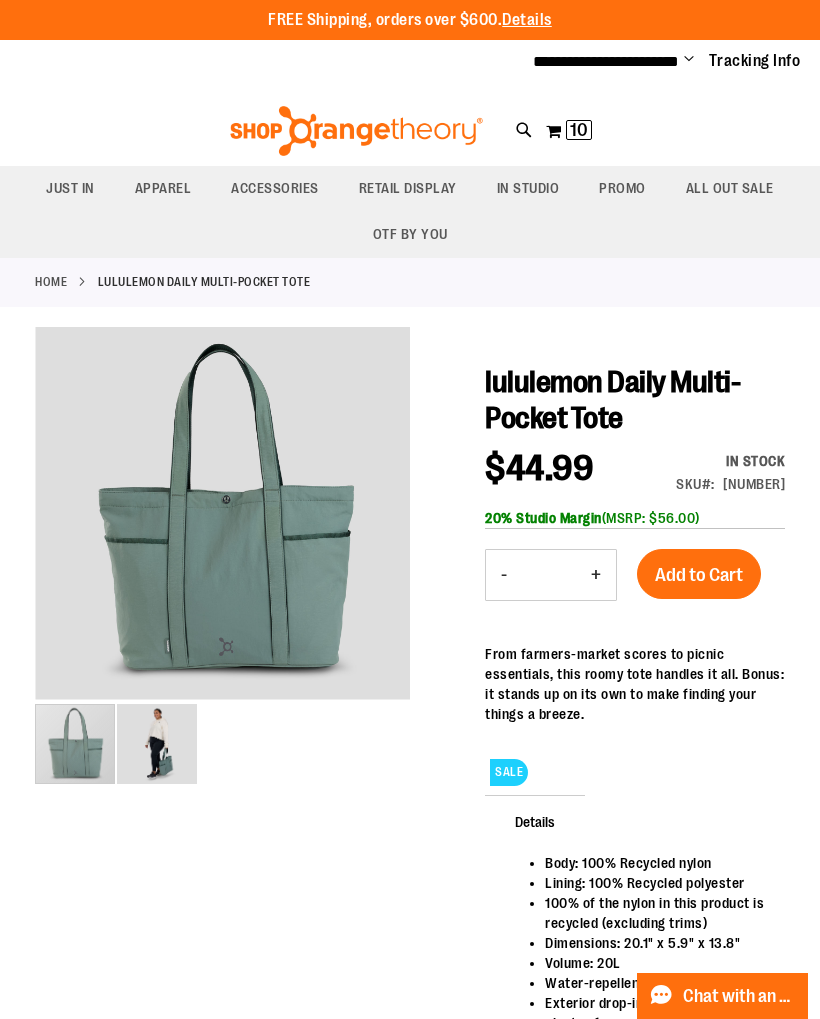 click on "**********" at bounding box center [606, 61] 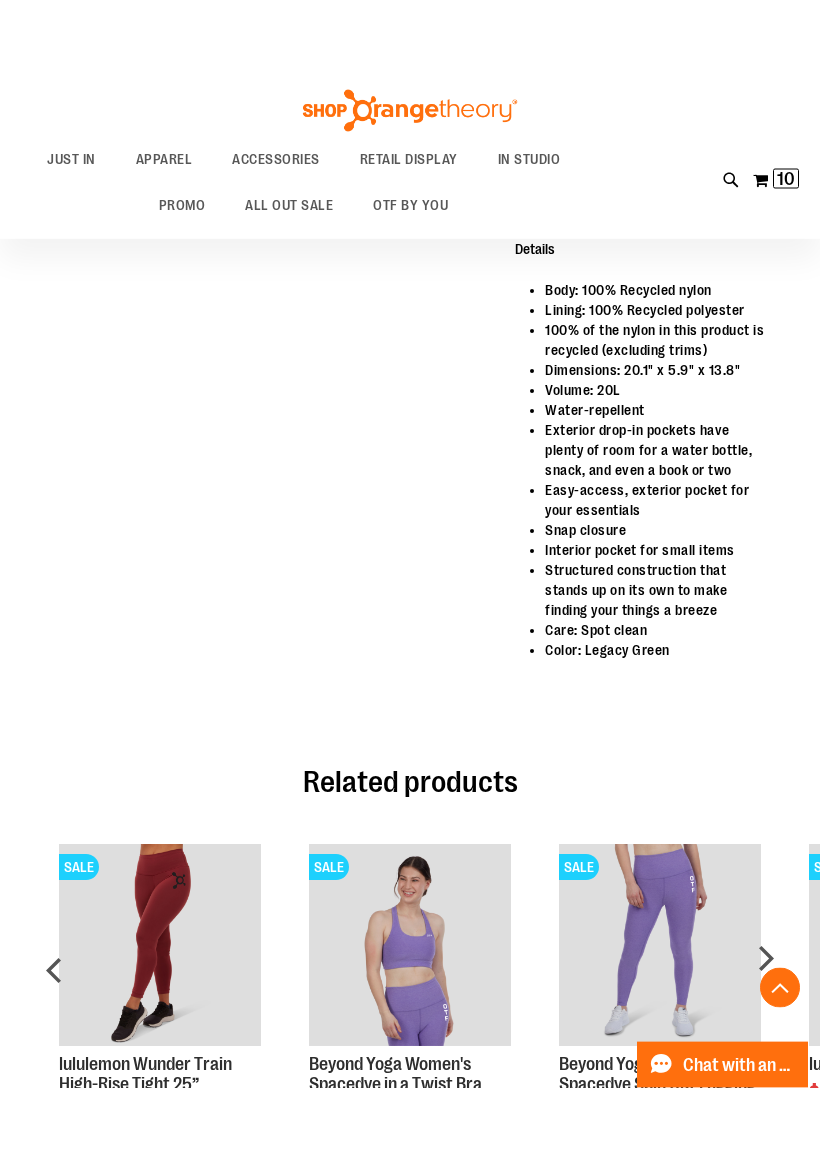 scroll, scrollTop: 657, scrollLeft: 0, axis: vertical 